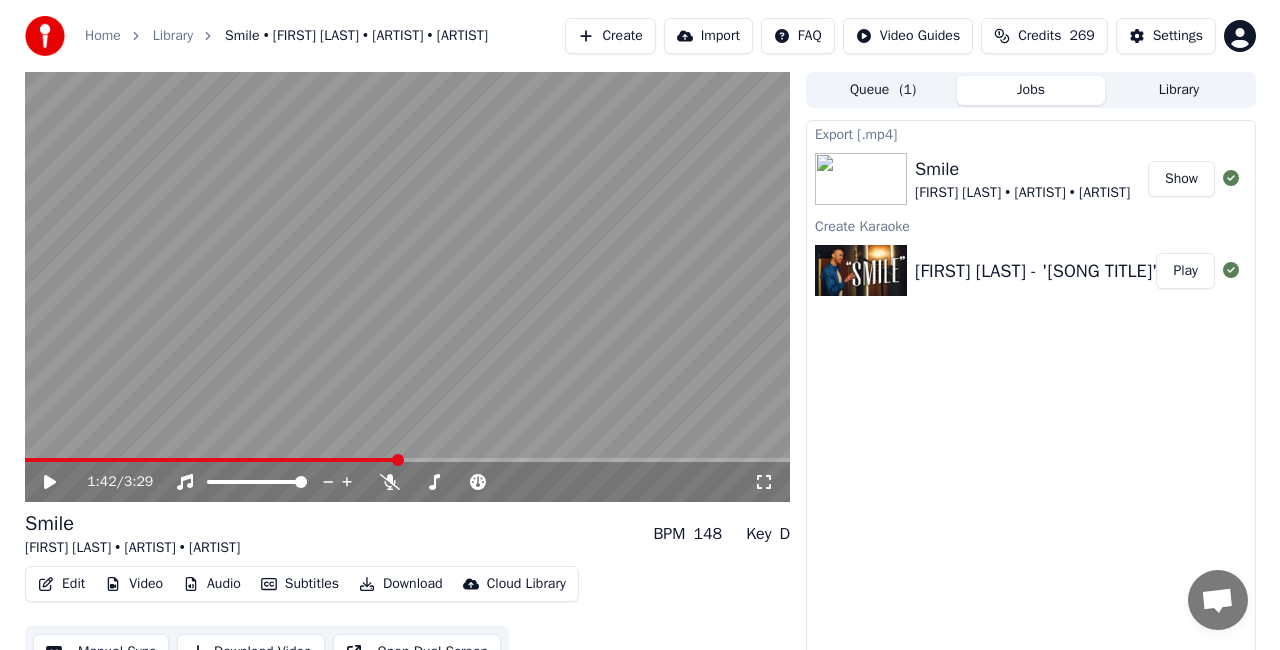 scroll, scrollTop: 22, scrollLeft: 0, axis: vertical 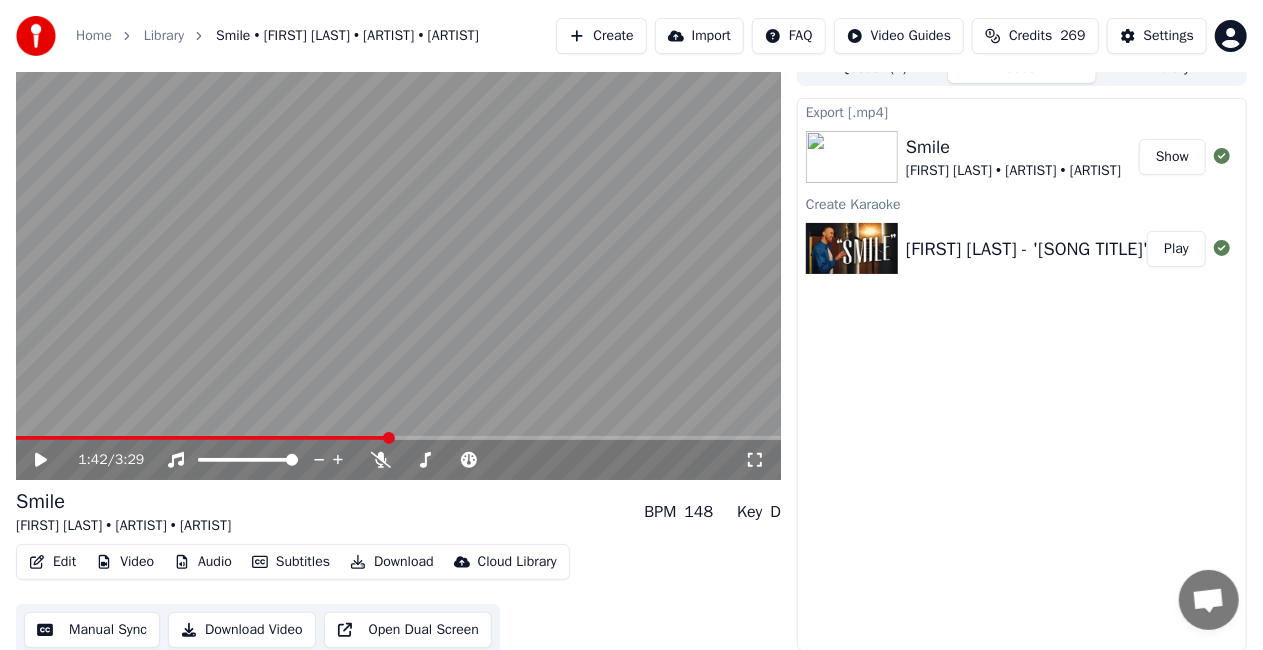 click on "Show" at bounding box center [1172, 157] 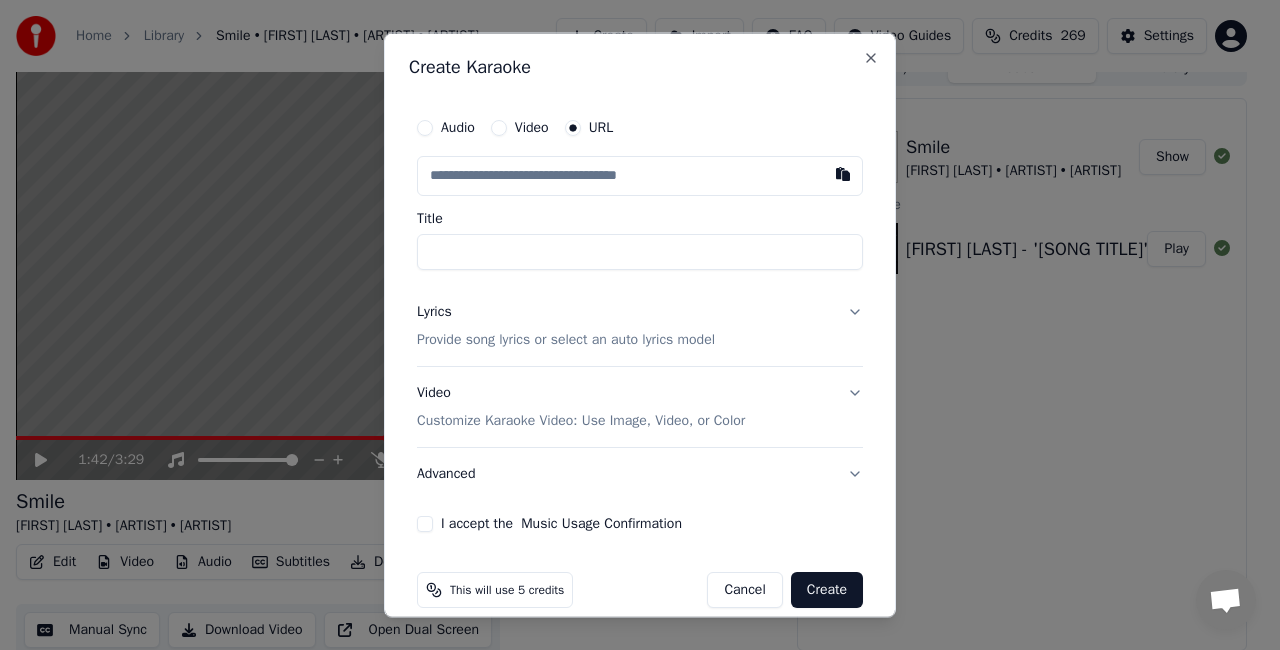 click at bounding box center (843, 174) 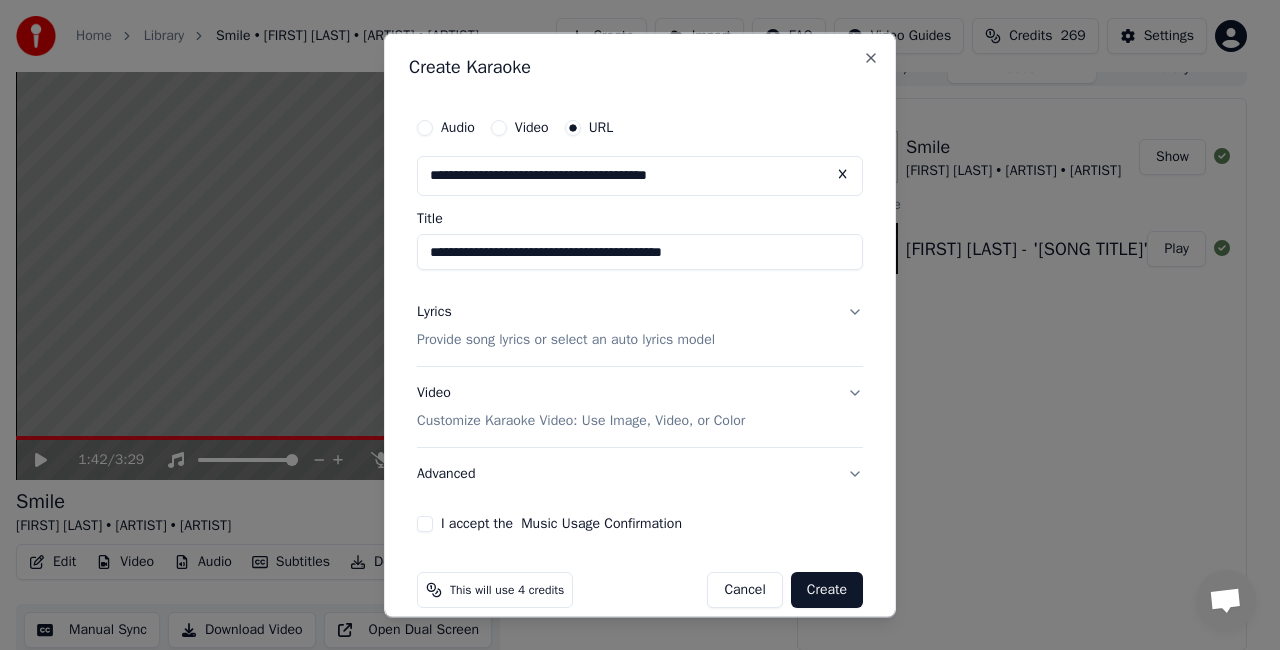 type on "**********" 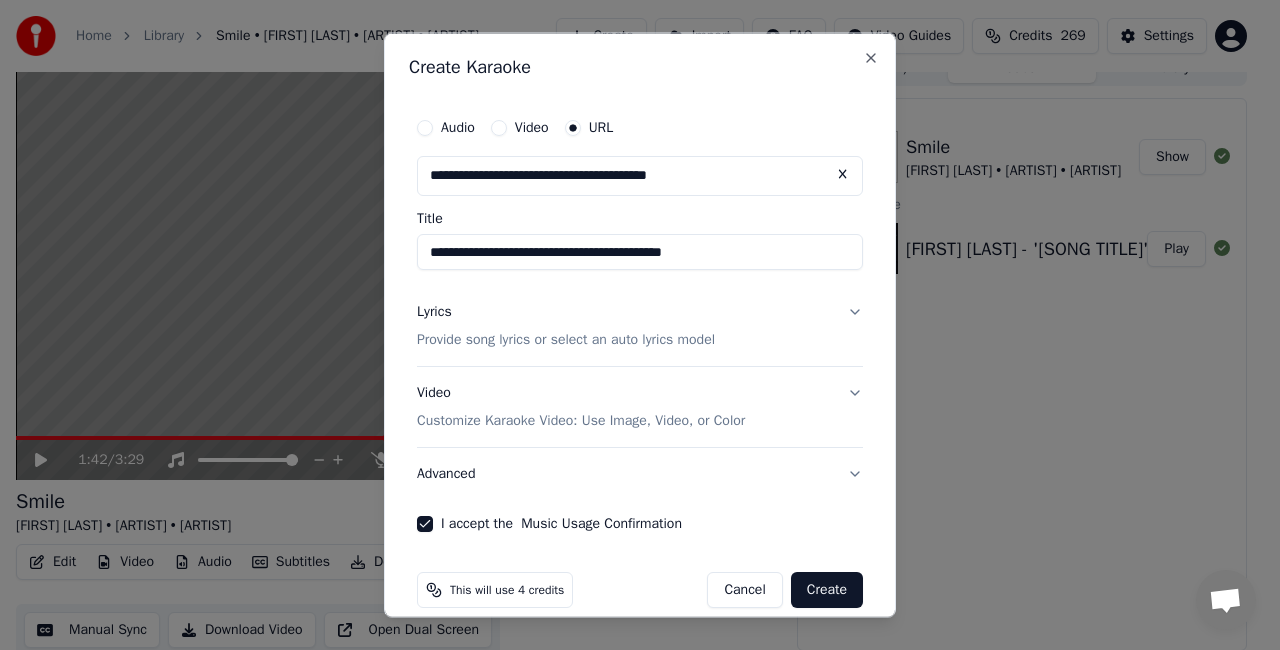 click on "Create" at bounding box center (827, 589) 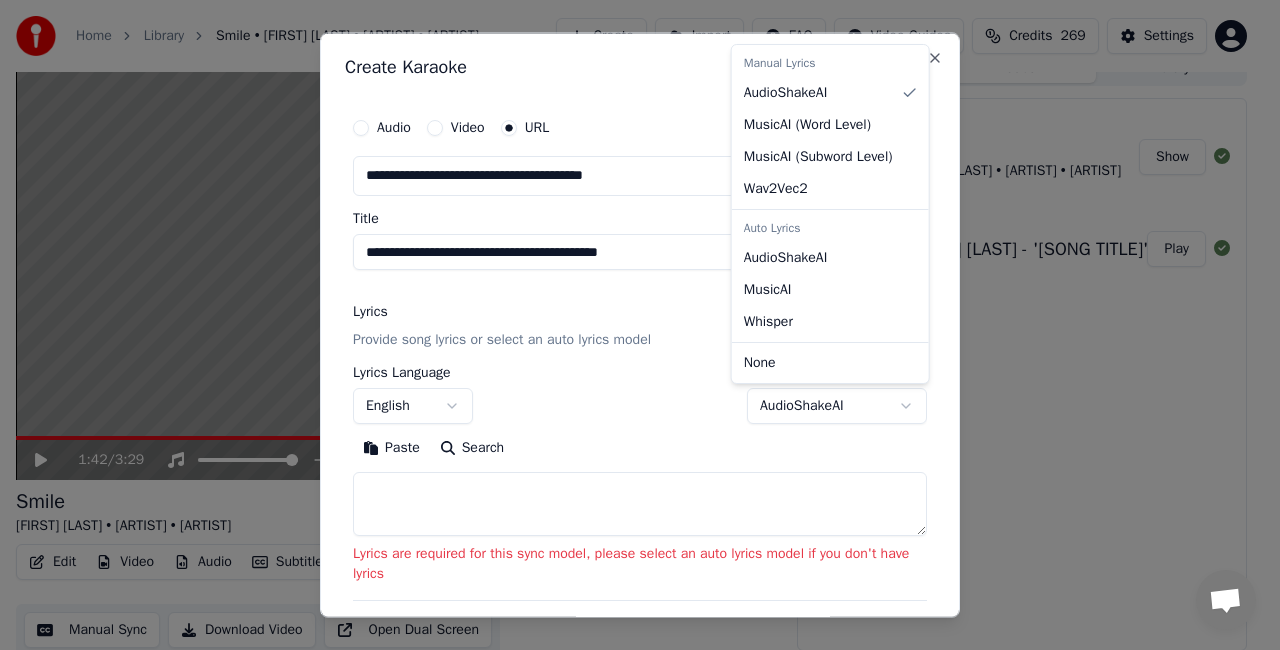 click on "**********" at bounding box center (631, 303) 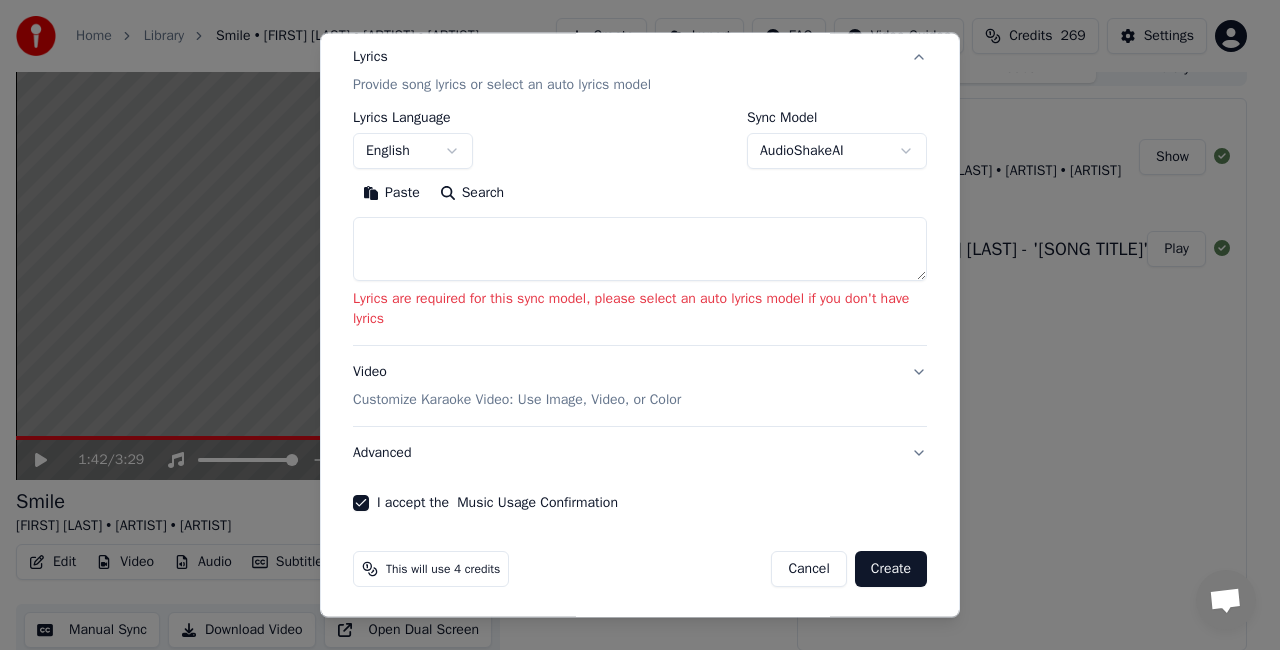 scroll, scrollTop: 255, scrollLeft: 0, axis: vertical 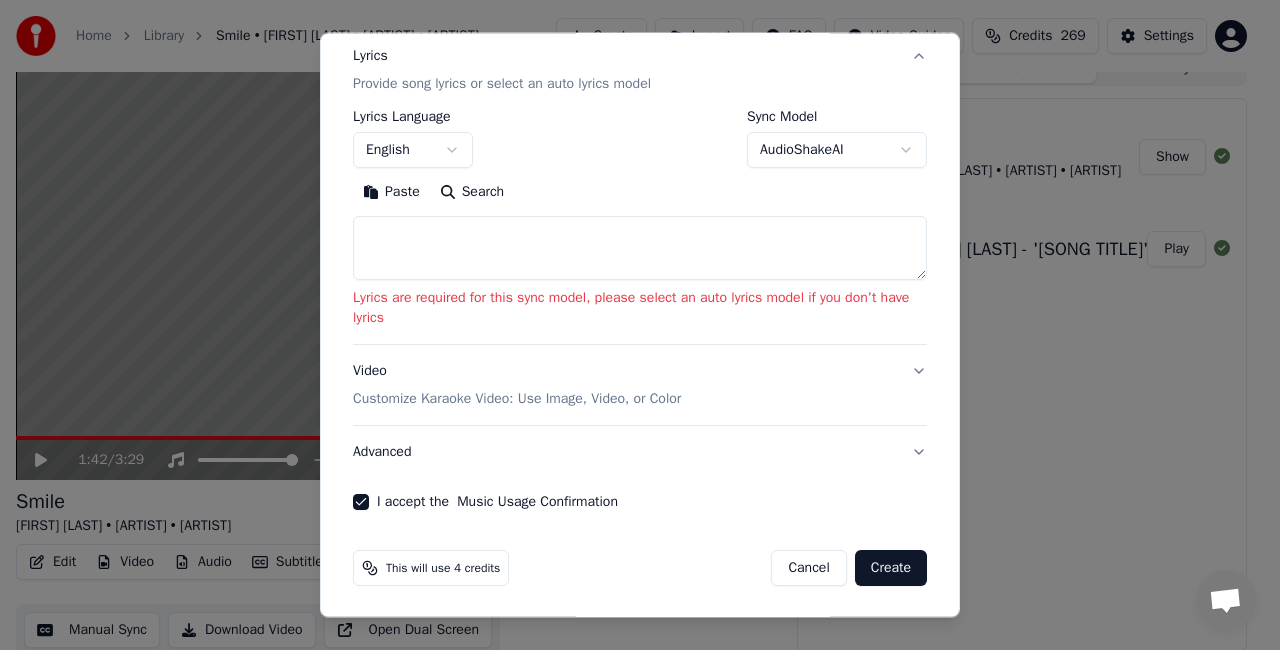 click on "Create" at bounding box center (891, 568) 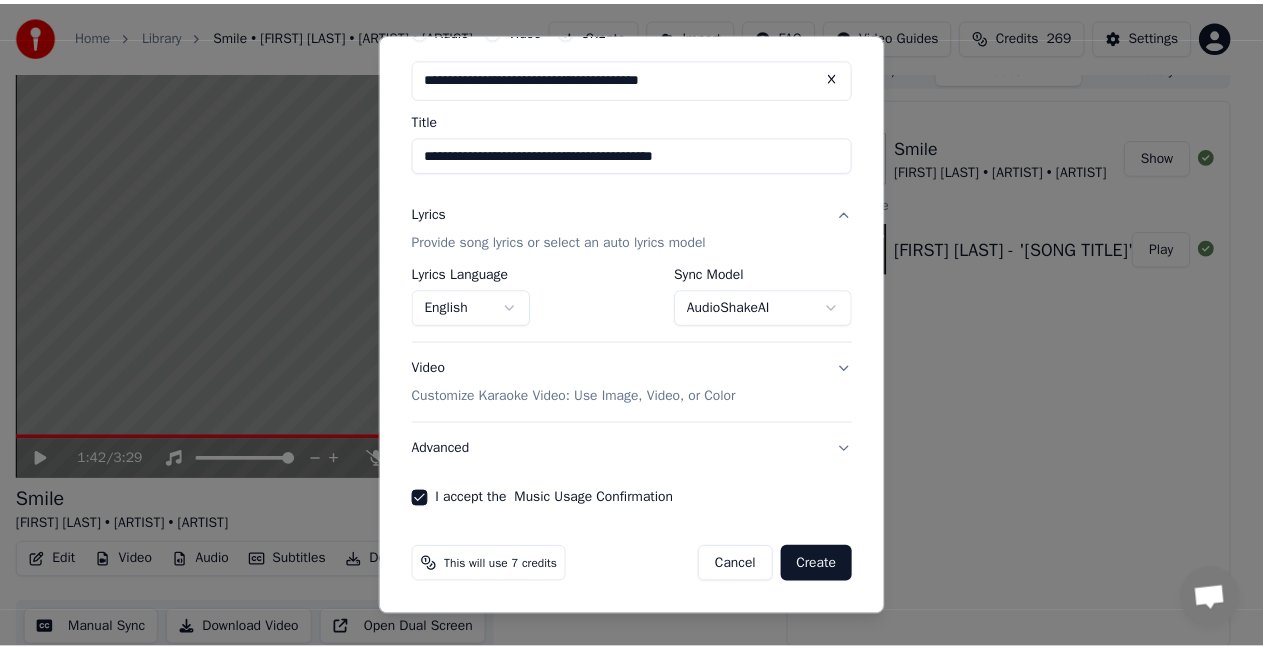 scroll, scrollTop: 95, scrollLeft: 0, axis: vertical 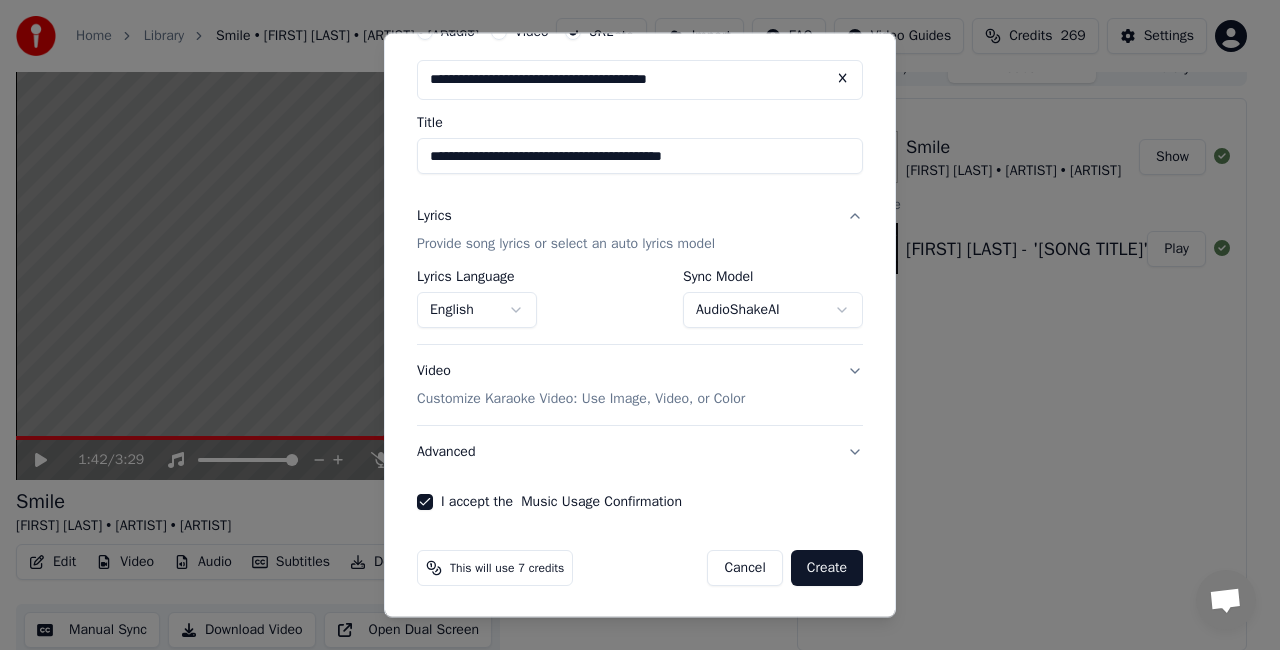 click on "Create" at bounding box center (827, 568) 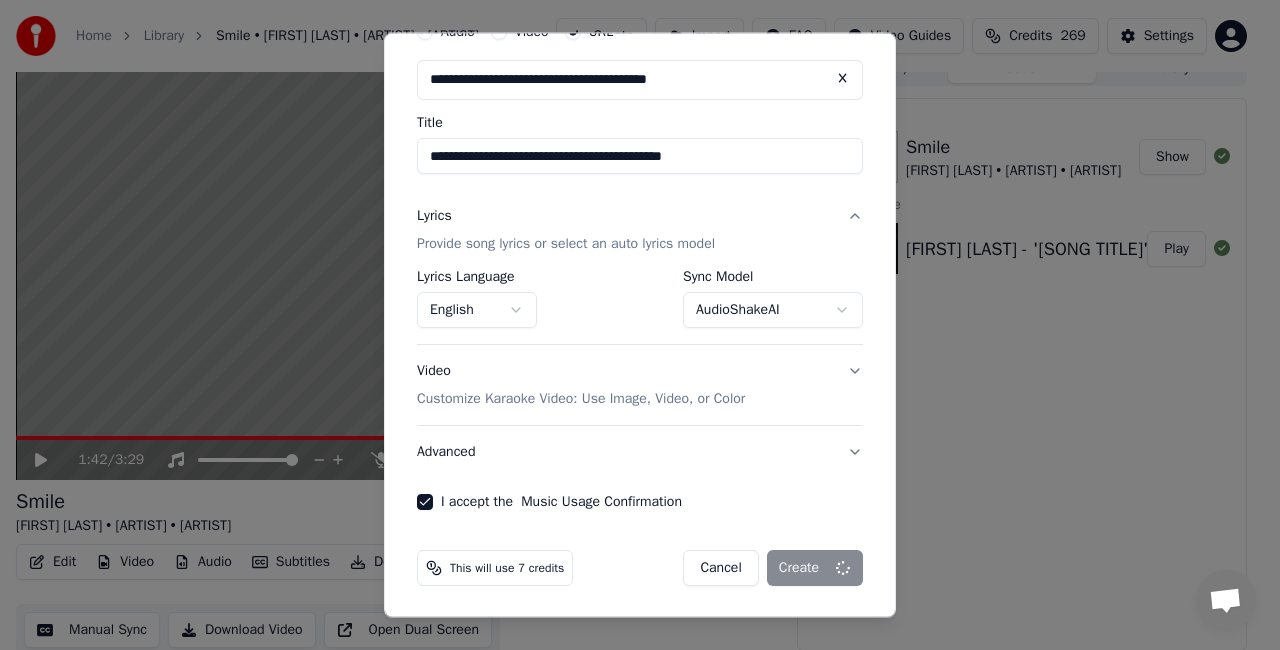 select on "**********" 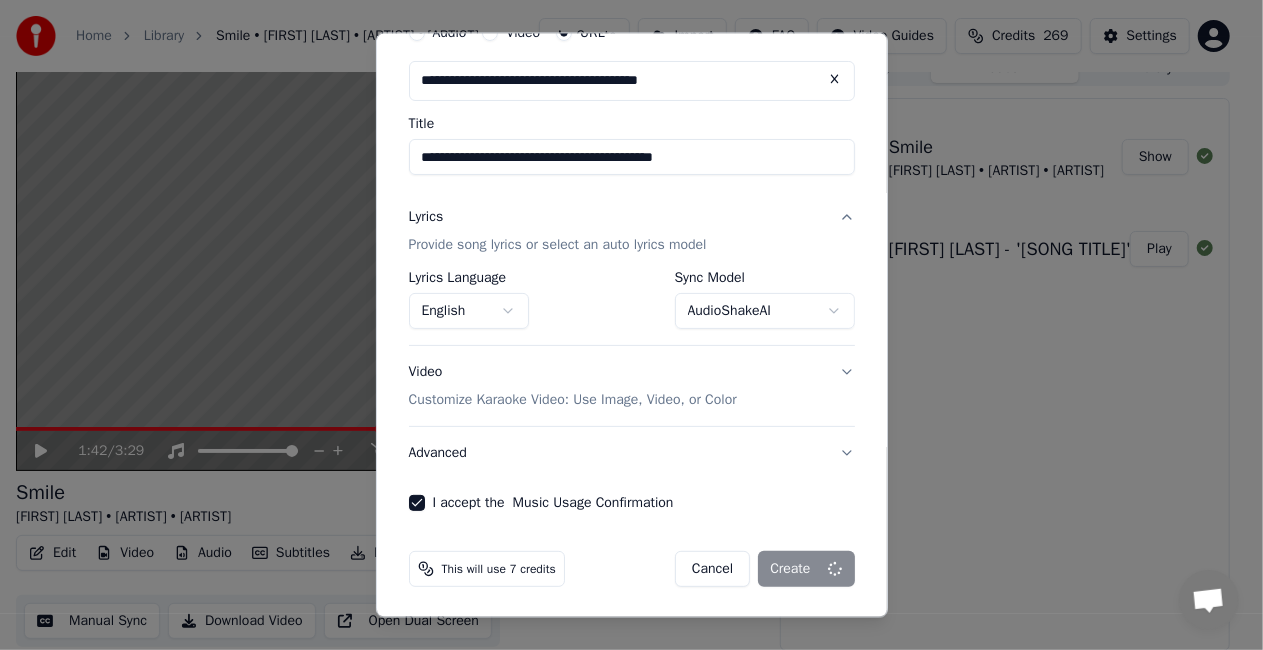 type 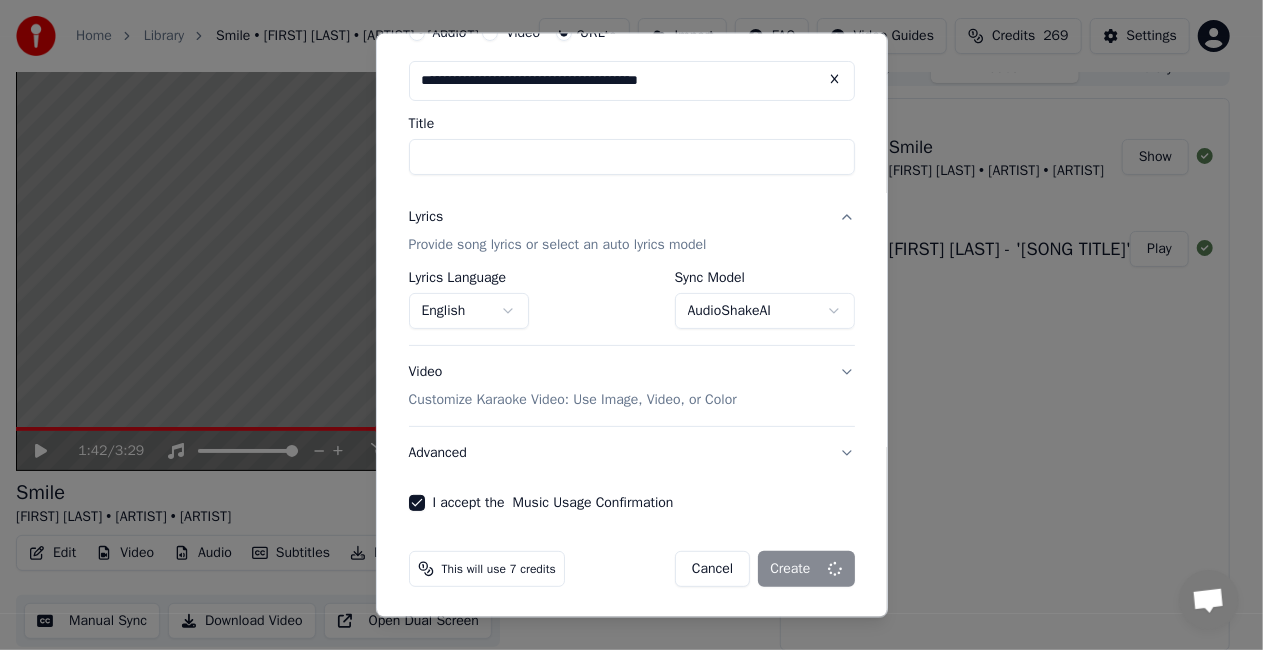select 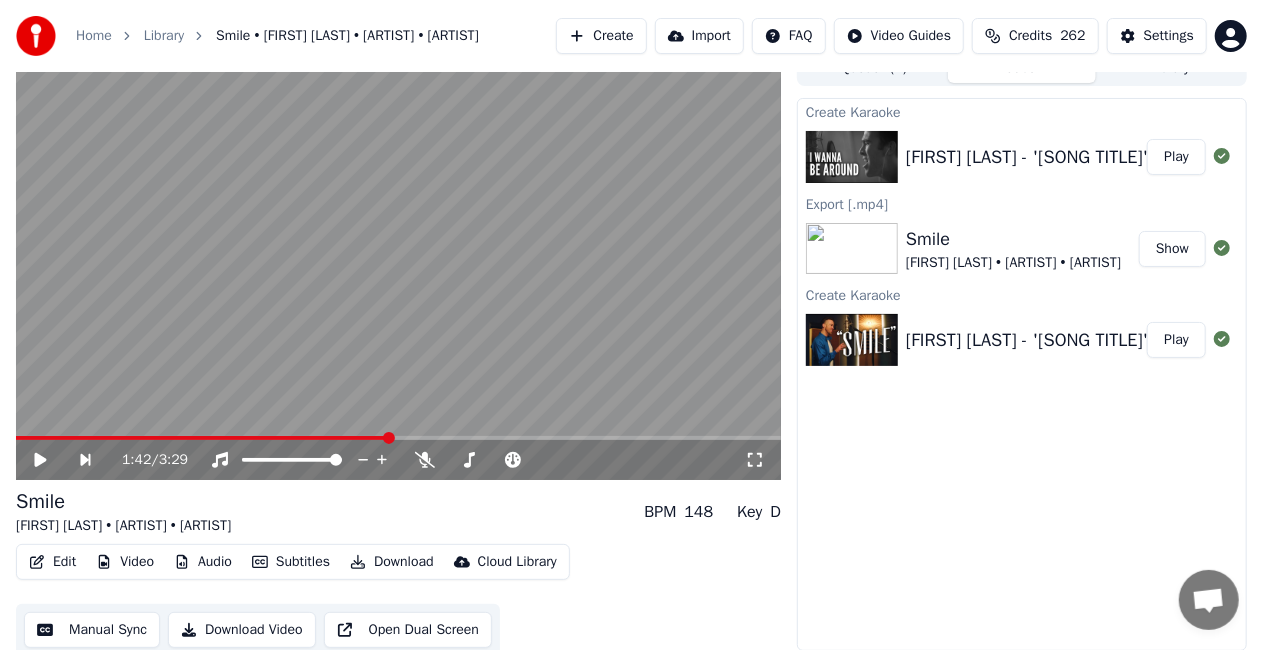 click on "Play" at bounding box center (1176, 157) 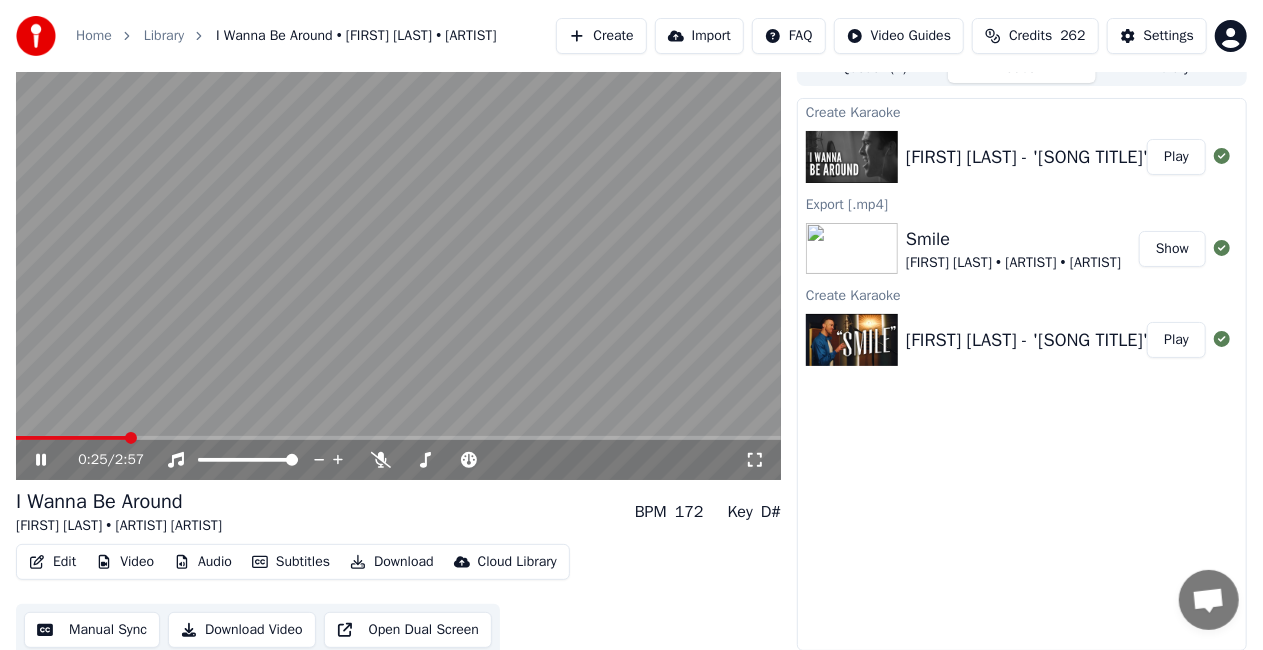 click on "Download Video" at bounding box center [242, 630] 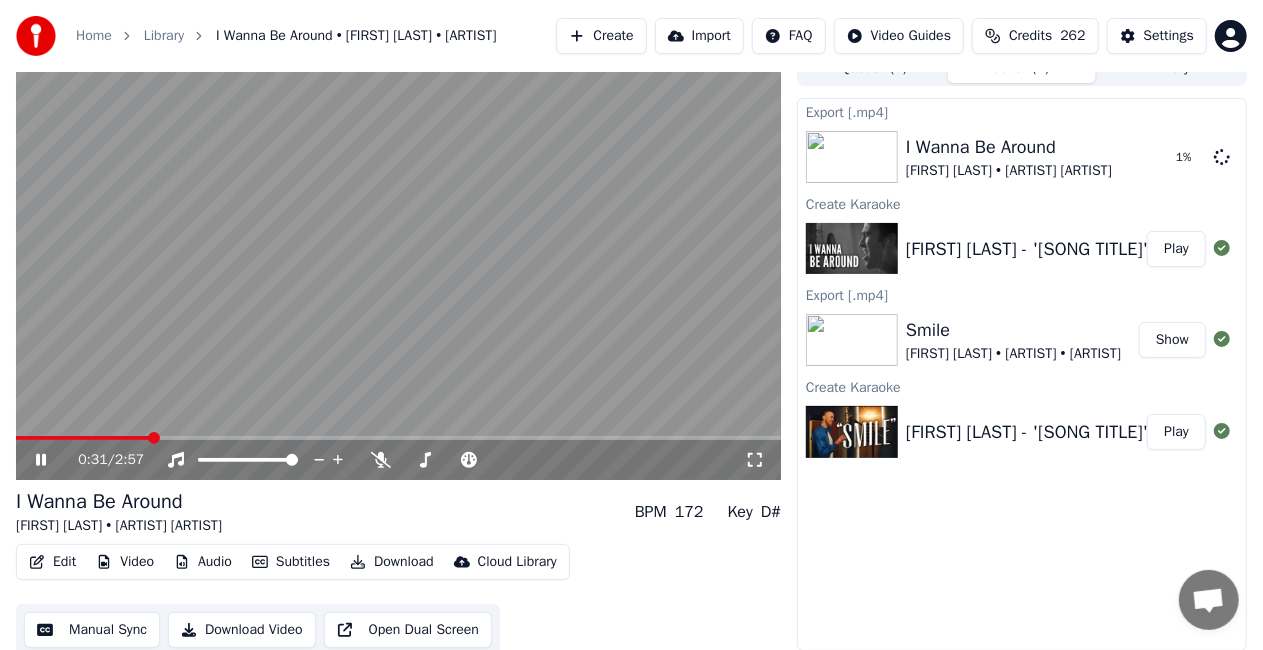 click 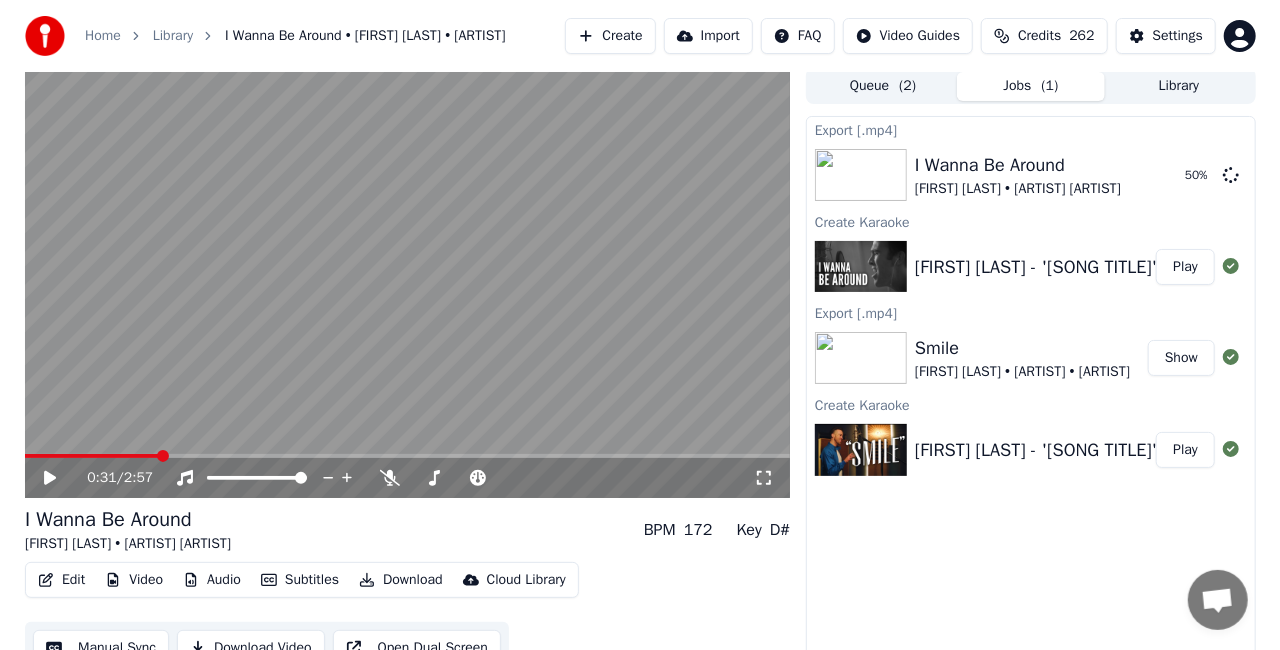 scroll, scrollTop: 0, scrollLeft: 0, axis: both 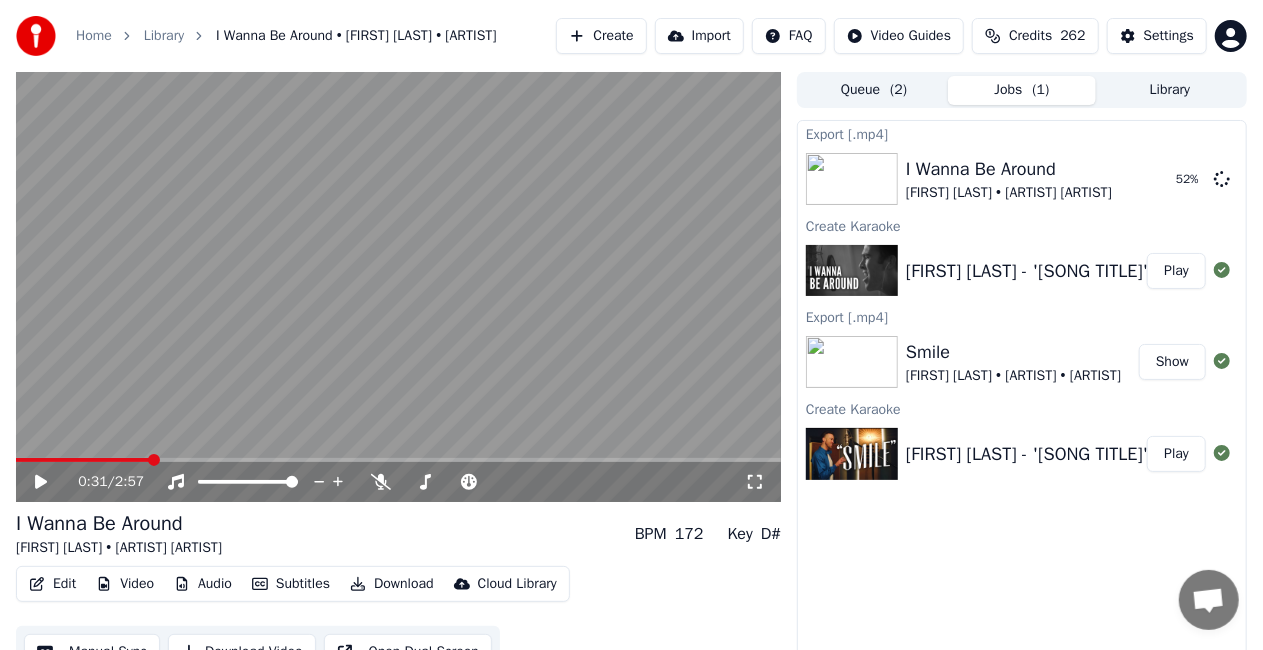 click on "Create" at bounding box center (601, 36) 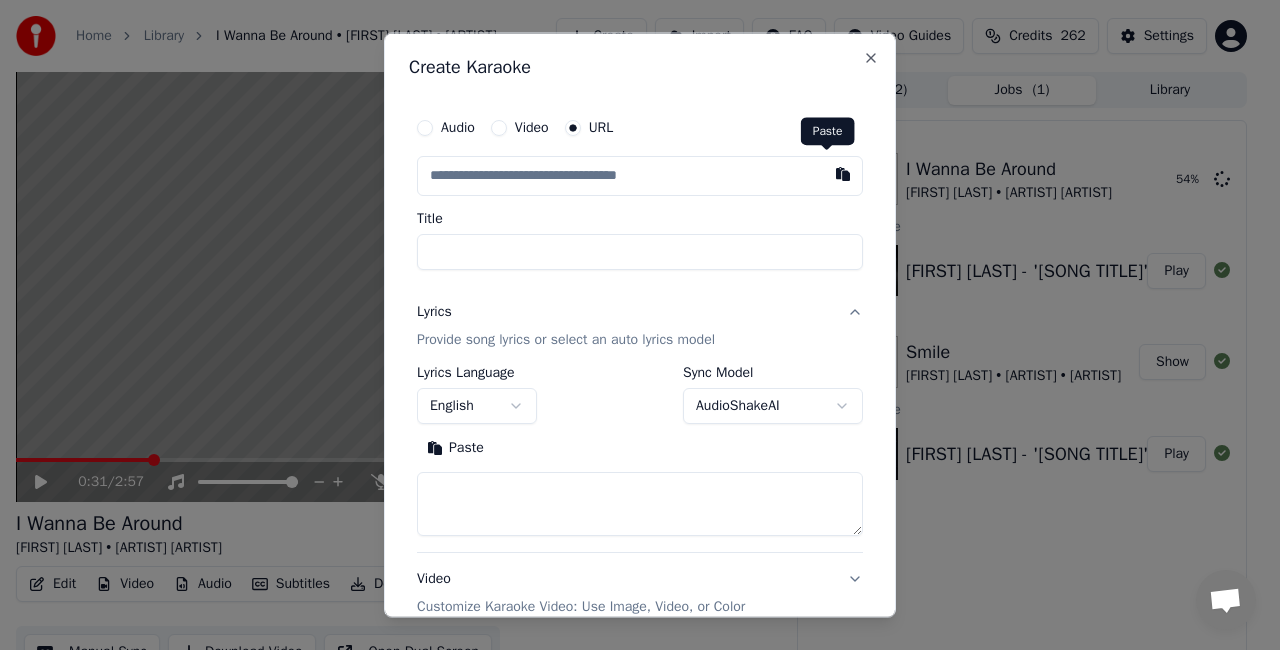 click at bounding box center (843, 174) 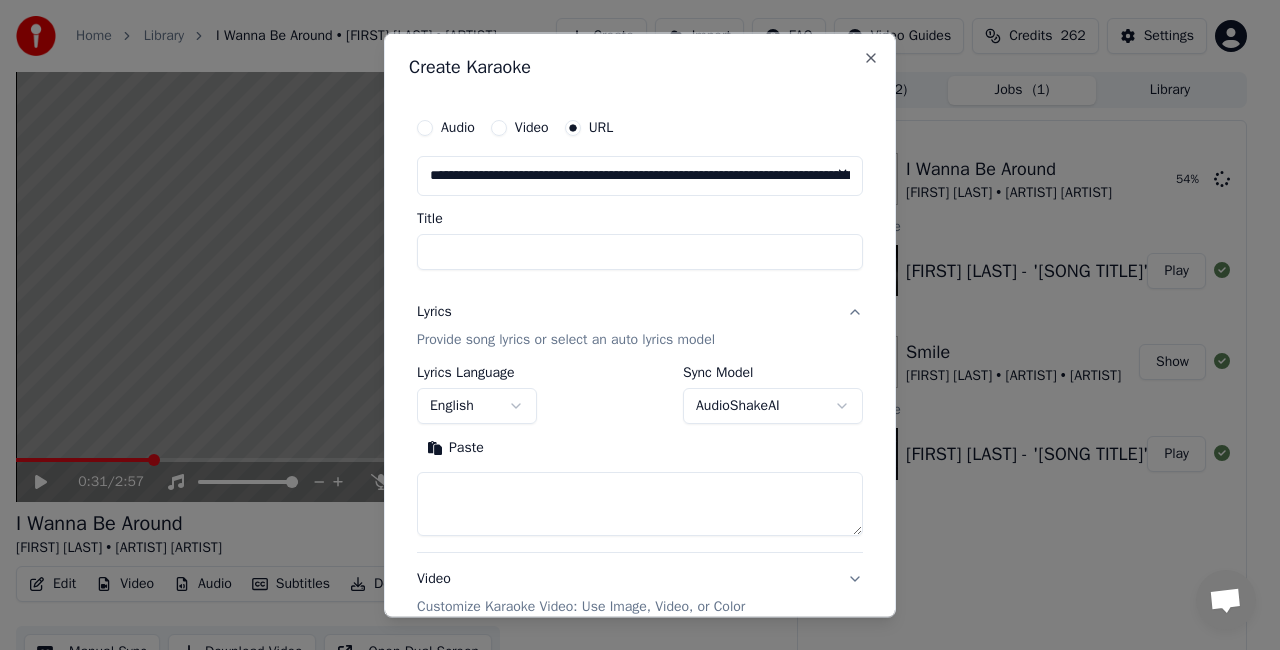 type on "**********" 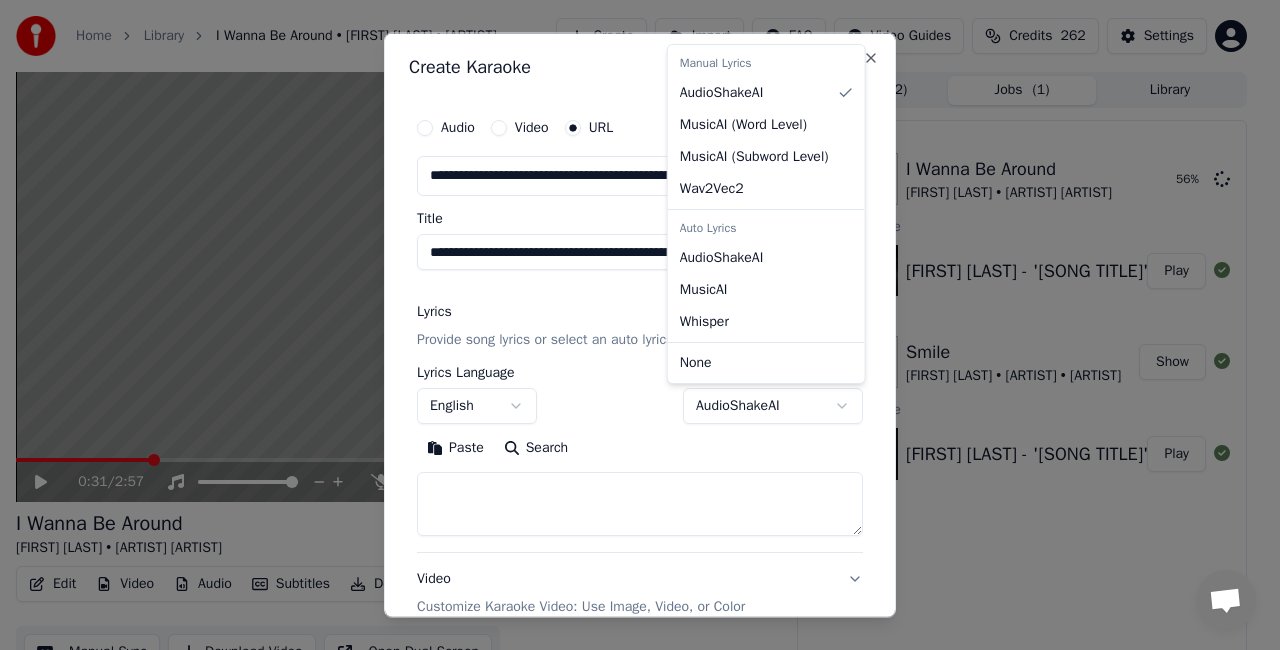 click on "**********" at bounding box center [631, 325] 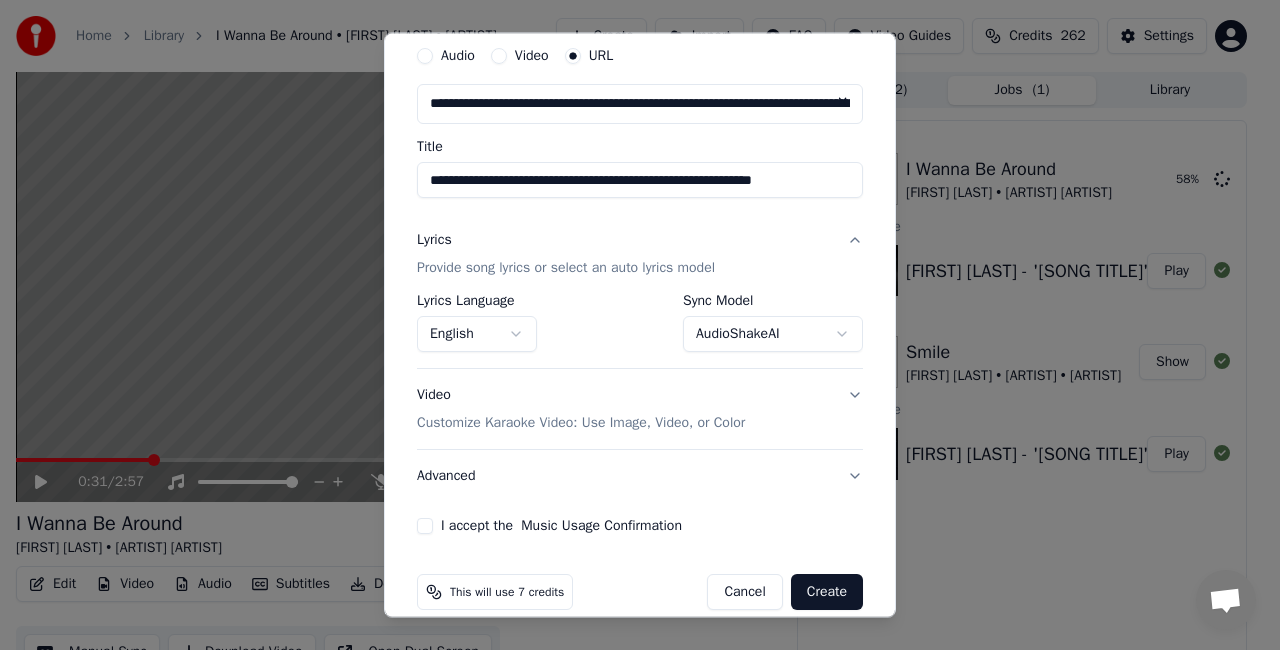 scroll, scrollTop: 95, scrollLeft: 0, axis: vertical 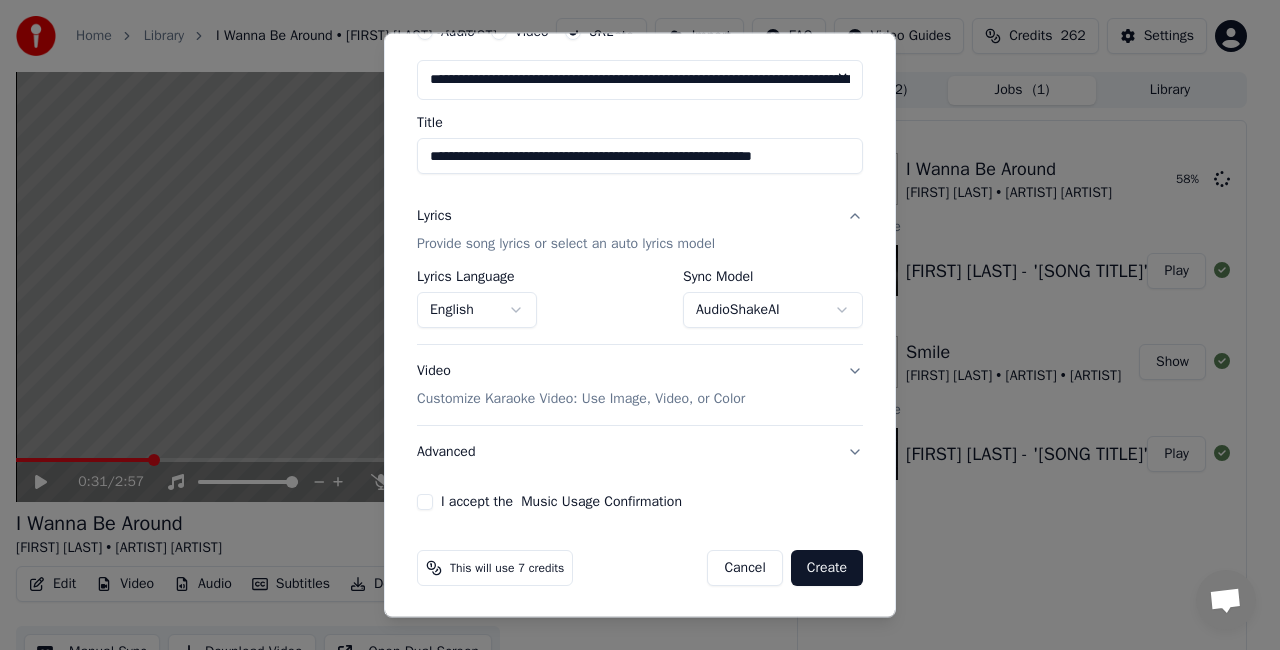 click on "I accept the   Music Usage Confirmation" at bounding box center [425, 502] 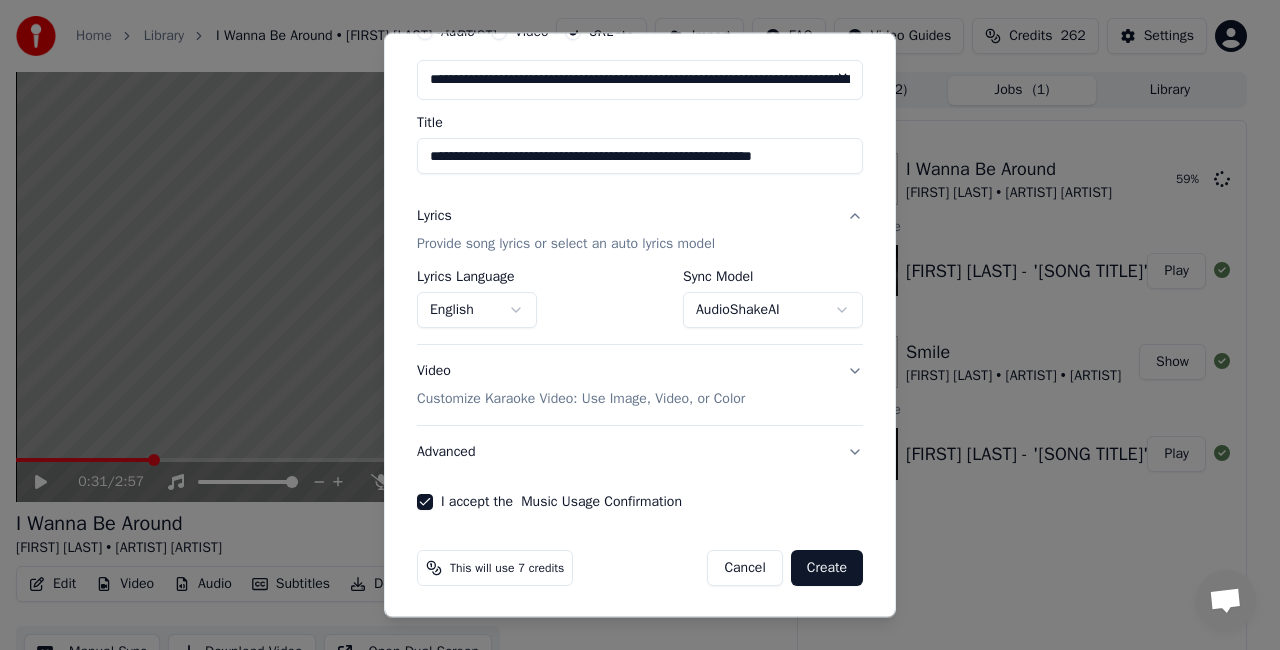 click on "Create" at bounding box center [827, 568] 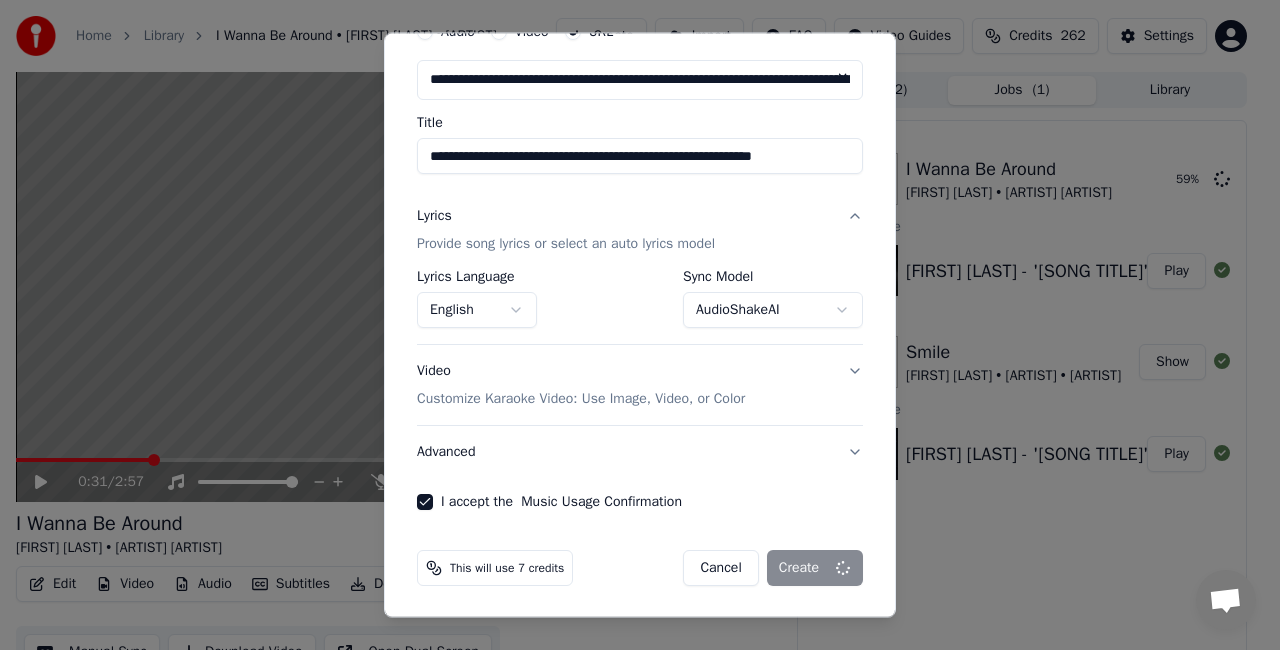 select on "**********" 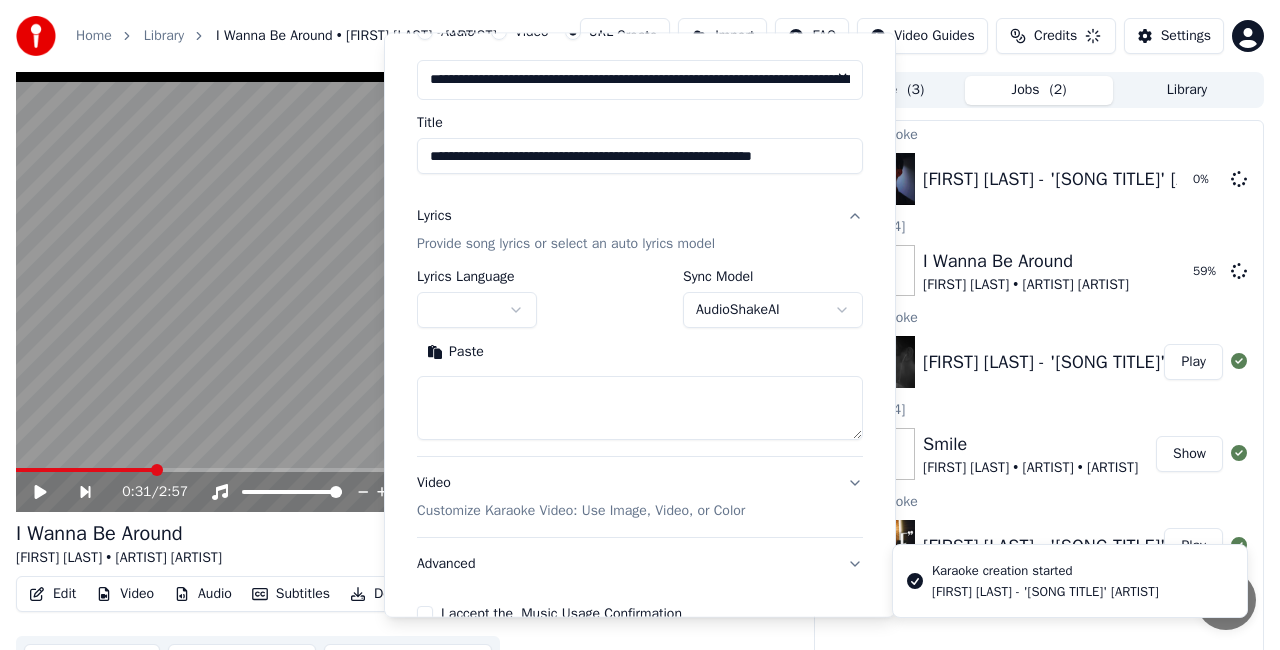 type 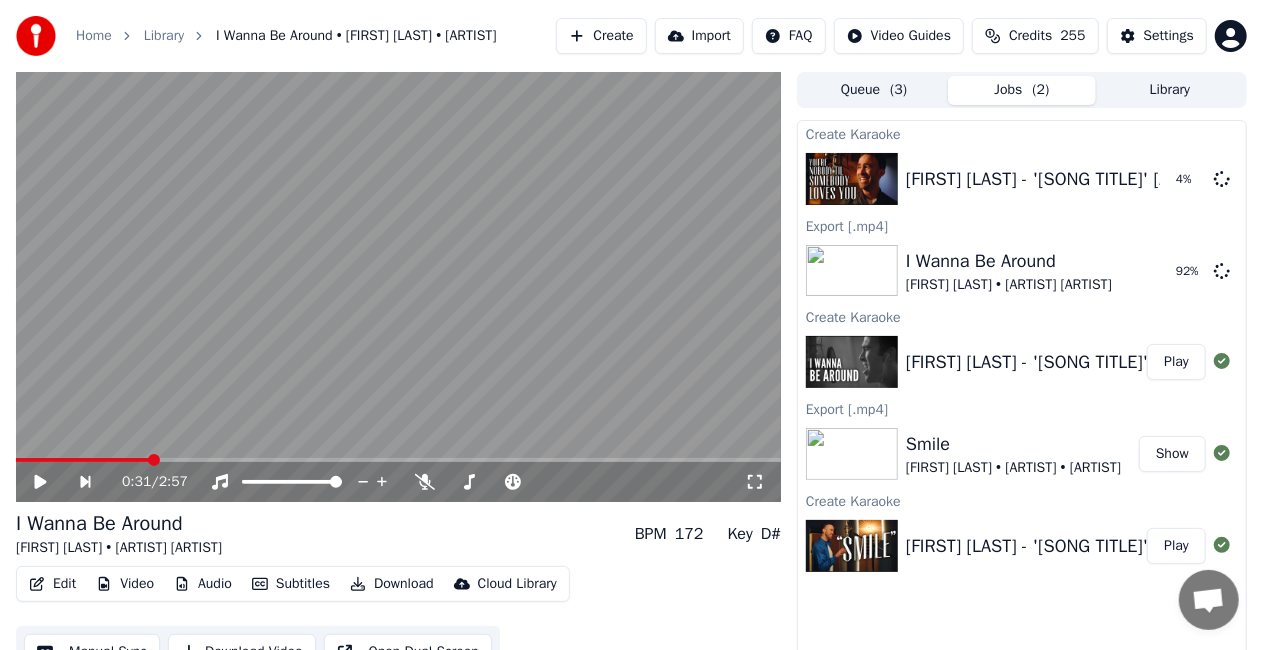 click on "Create" at bounding box center (601, 36) 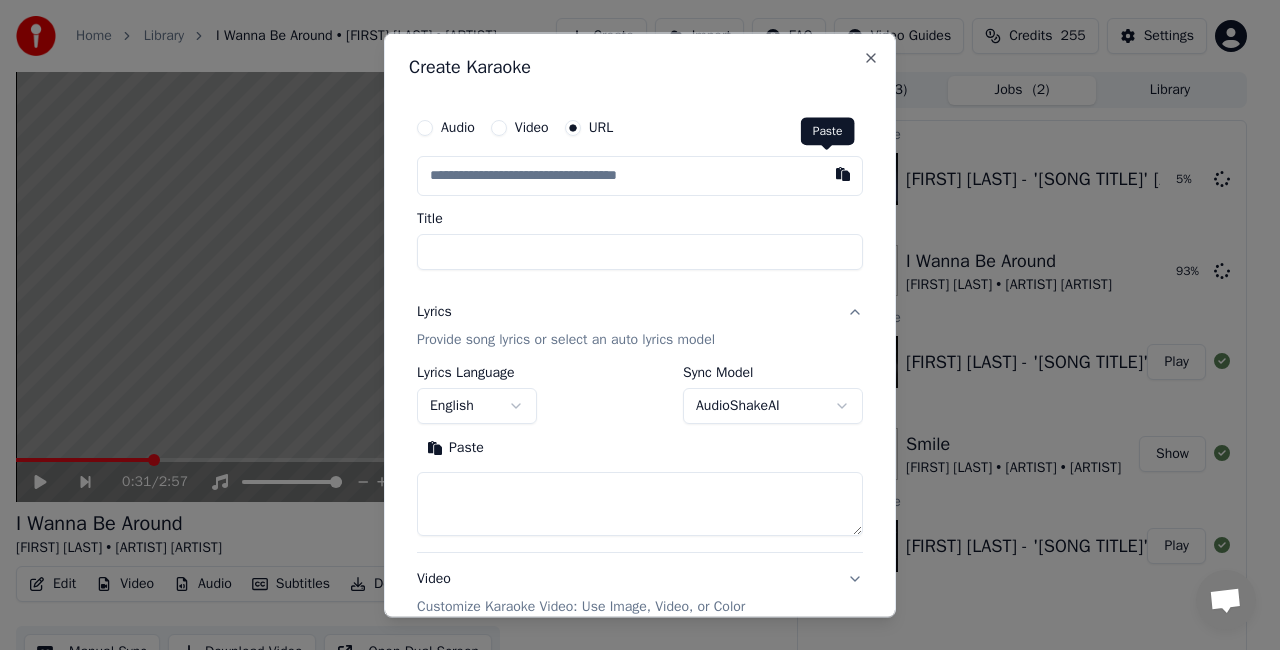click at bounding box center (843, 174) 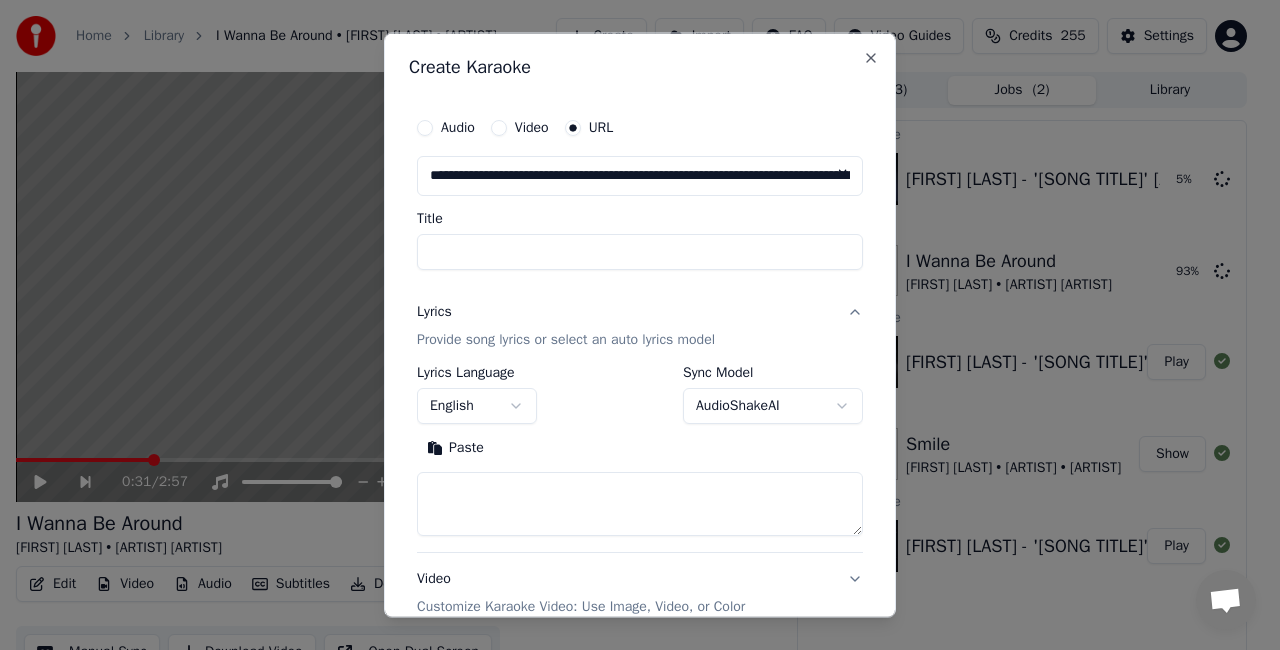 type on "**********" 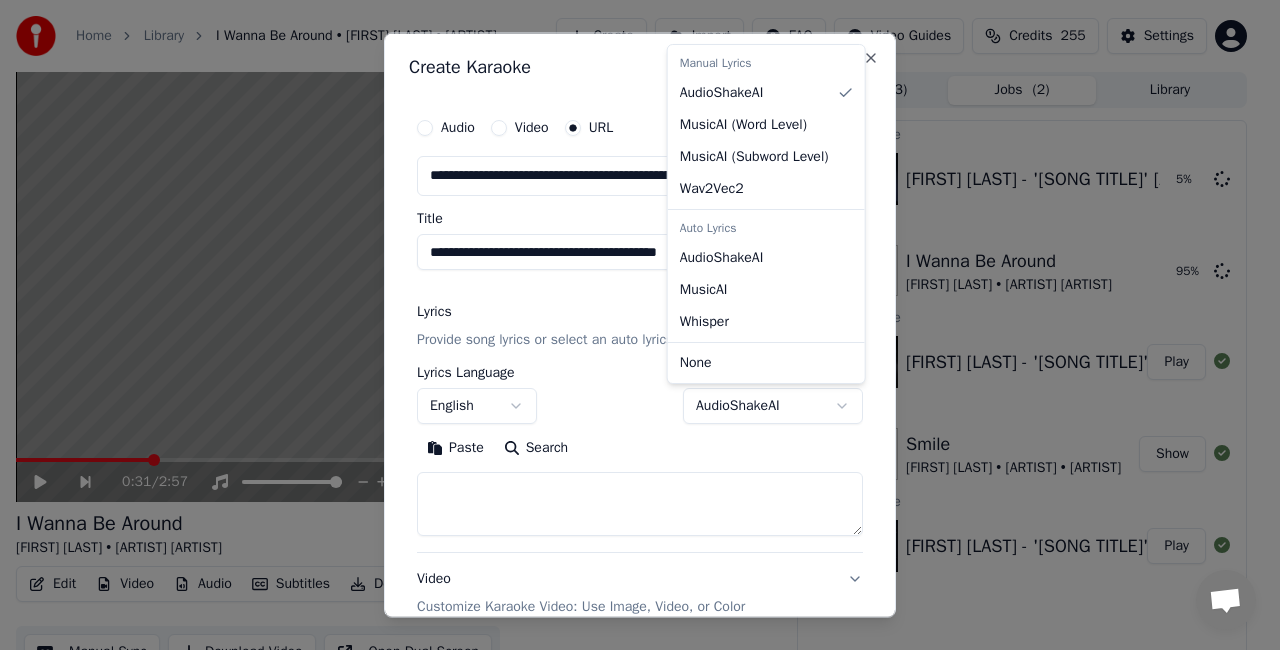 click on "**********" at bounding box center [631, 325] 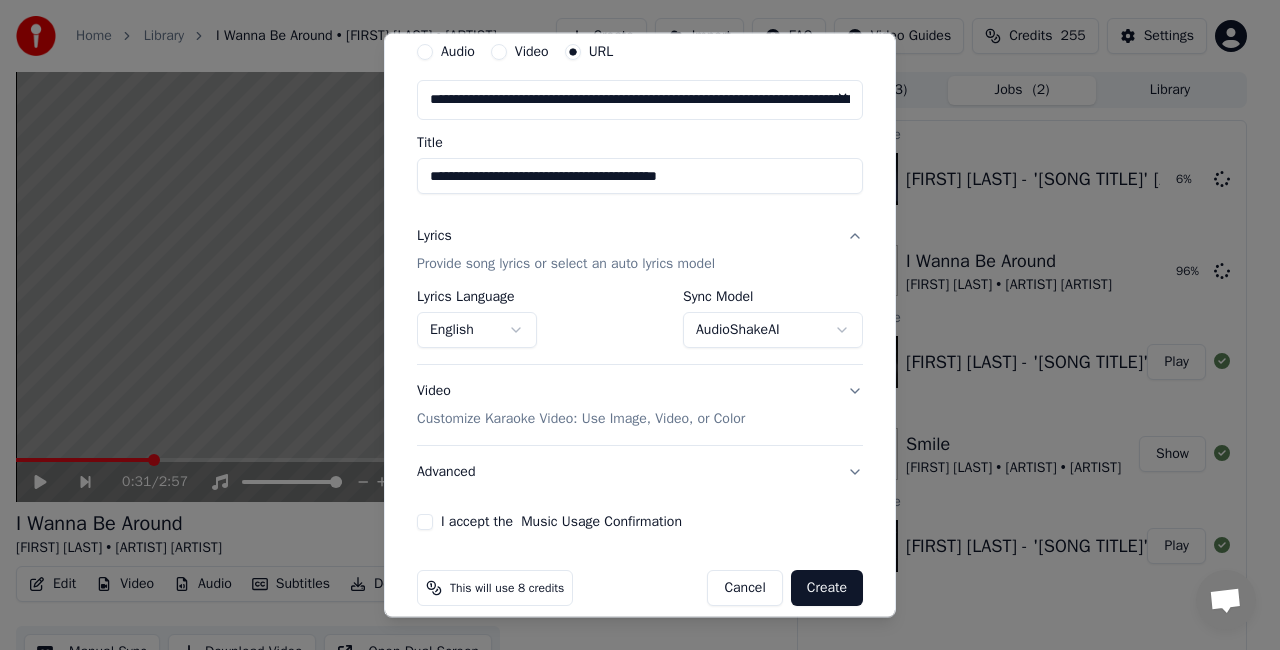 scroll, scrollTop: 95, scrollLeft: 0, axis: vertical 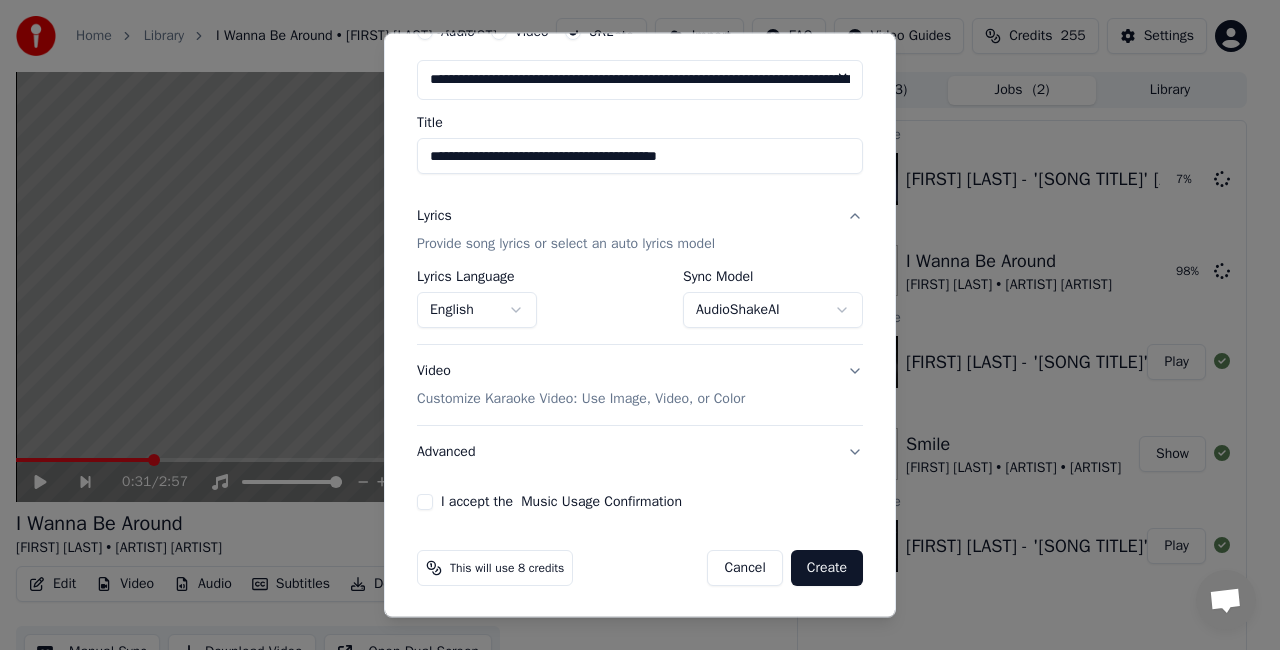 click on "I accept the   Music Usage Confirmation" at bounding box center (425, 502) 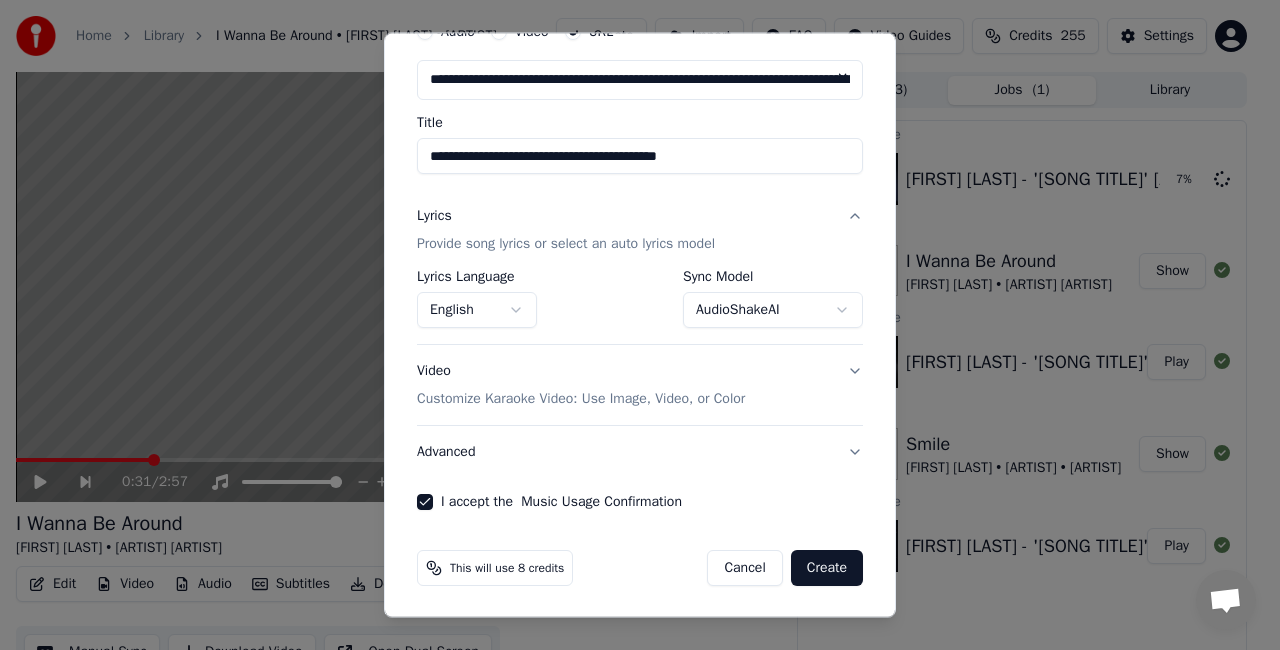 click on "Create" at bounding box center [827, 568] 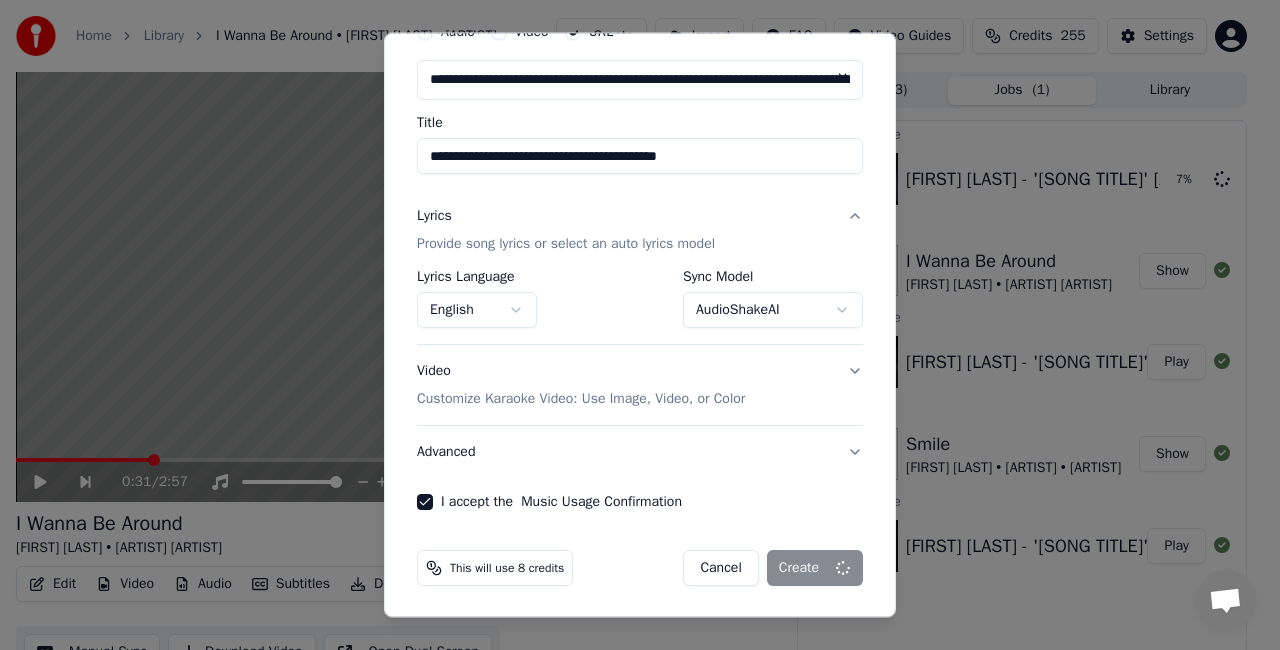 select on "**********" 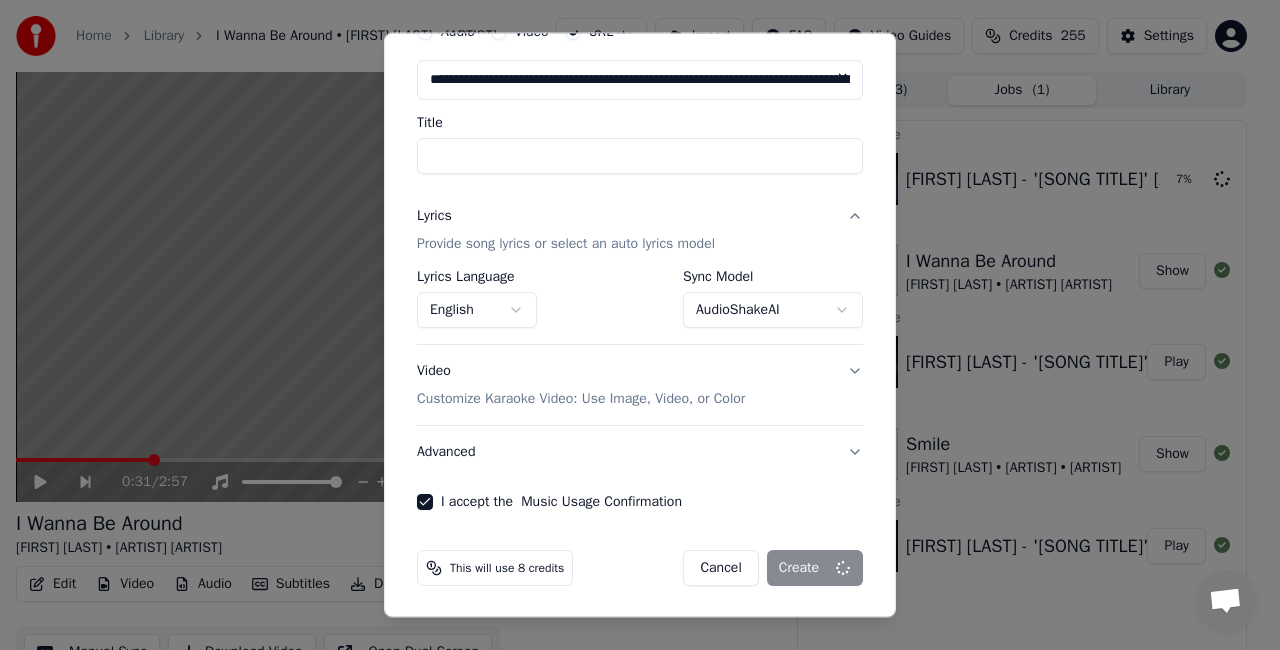 select 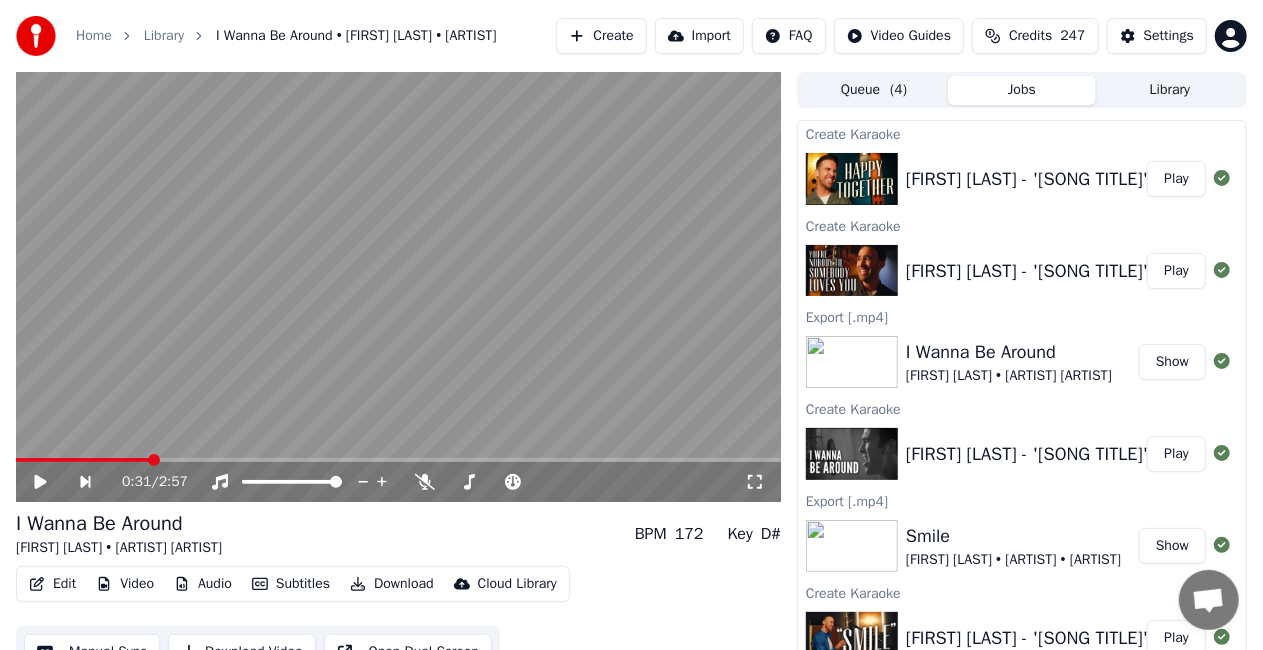 click on "Create" at bounding box center [601, 36] 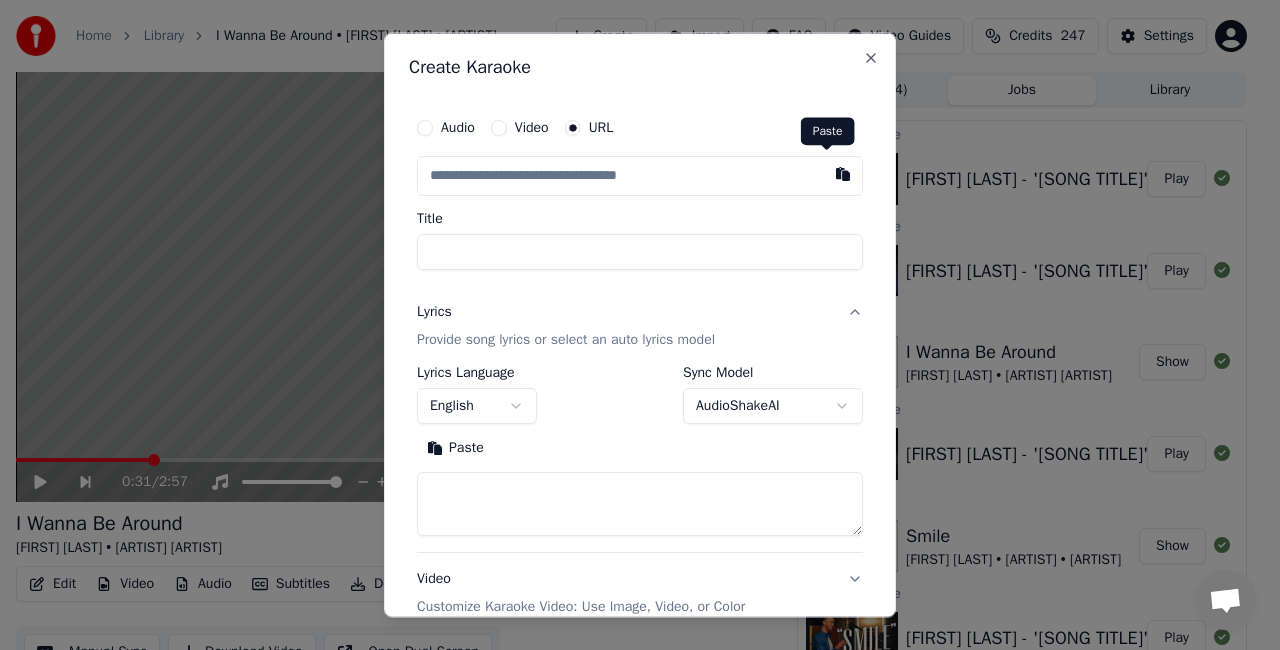 click at bounding box center [843, 174] 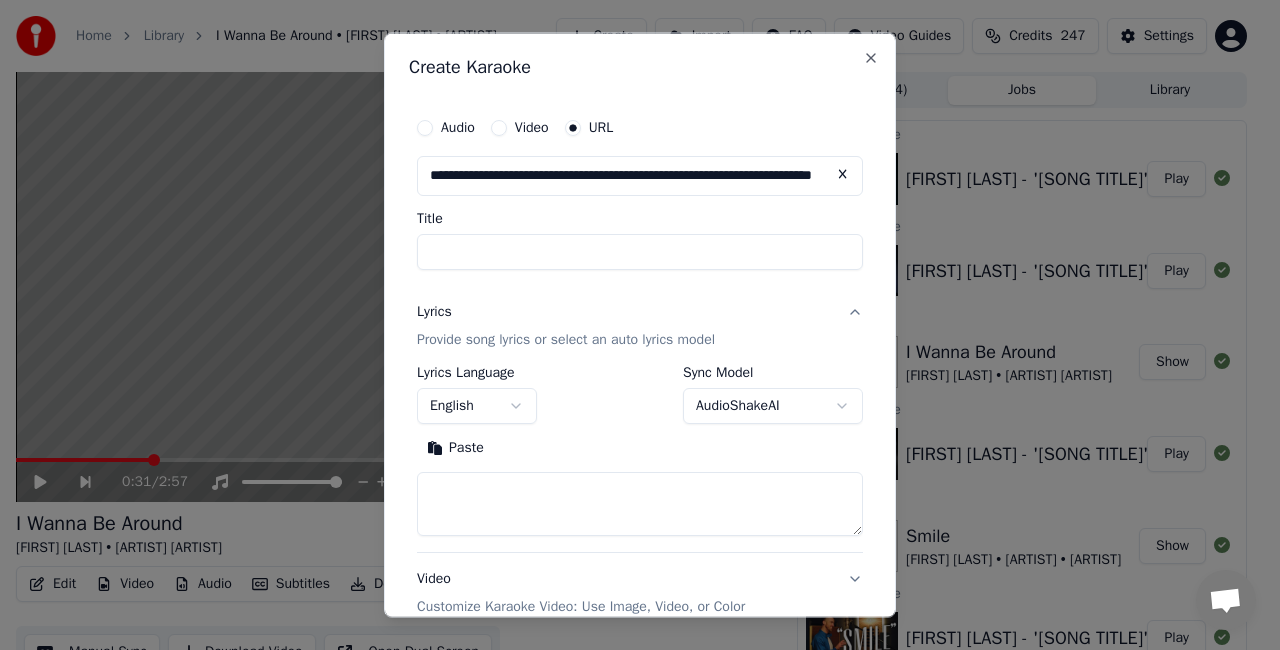 type on "**********" 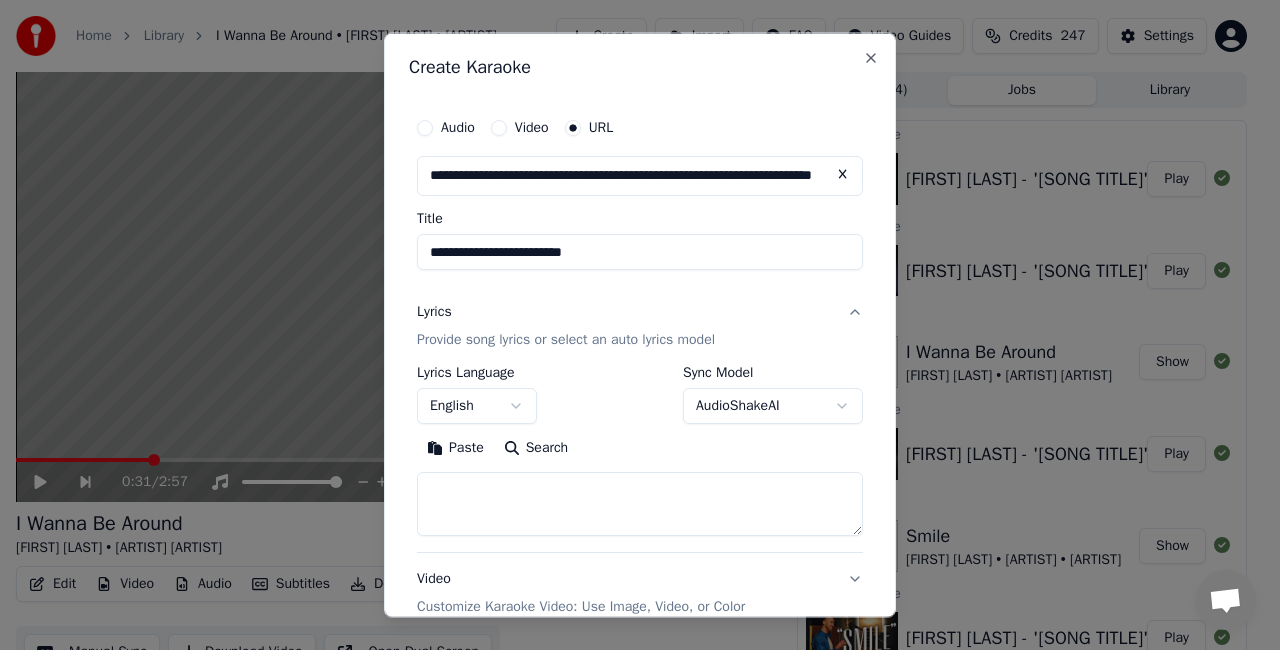 click on "**********" at bounding box center (631, 325) 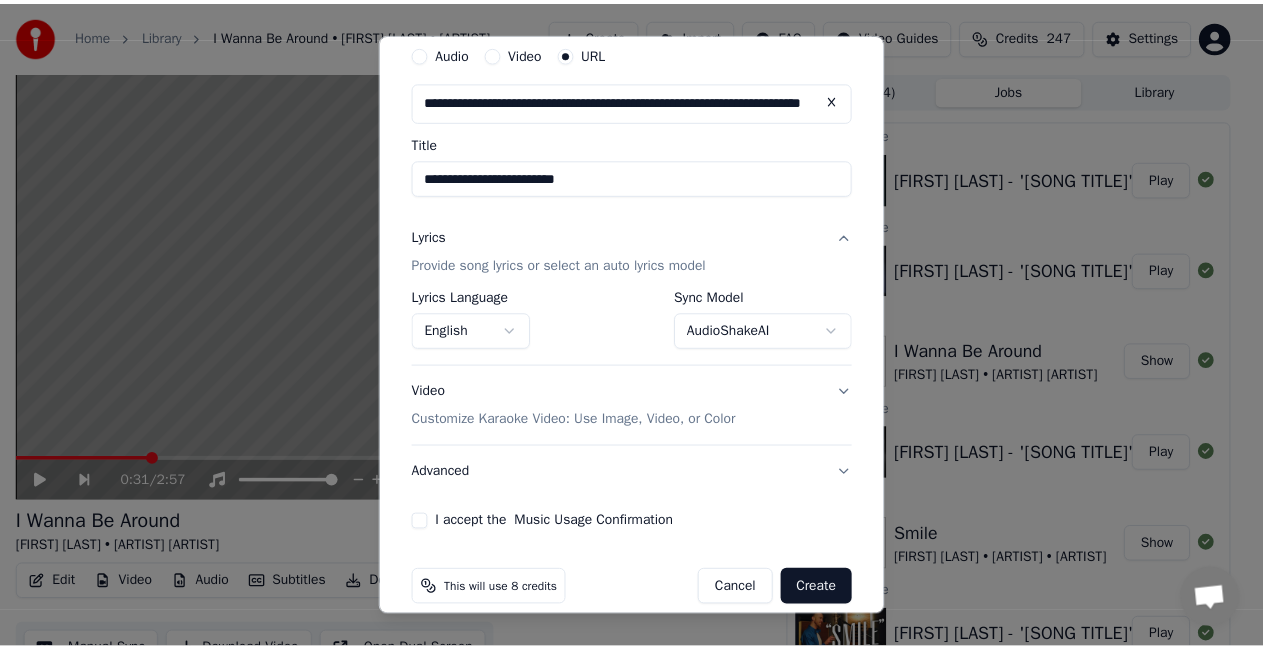 scroll, scrollTop: 95, scrollLeft: 0, axis: vertical 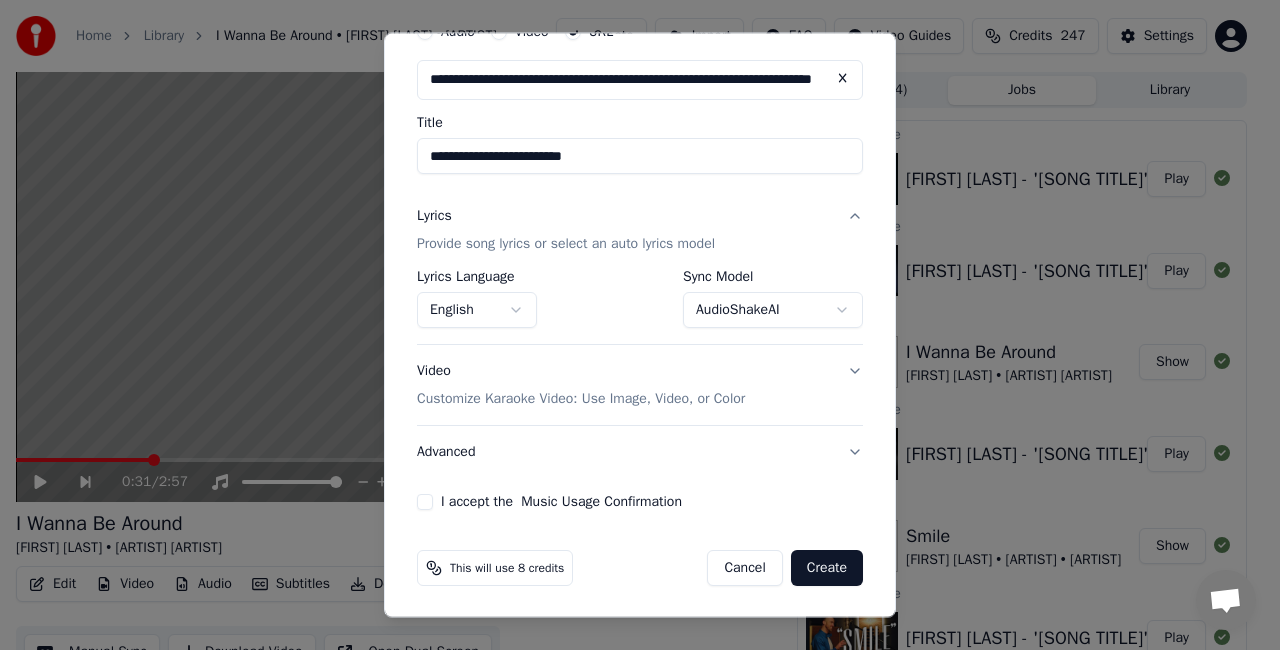 click on "I accept the   Music Usage Confirmation" at bounding box center [425, 502] 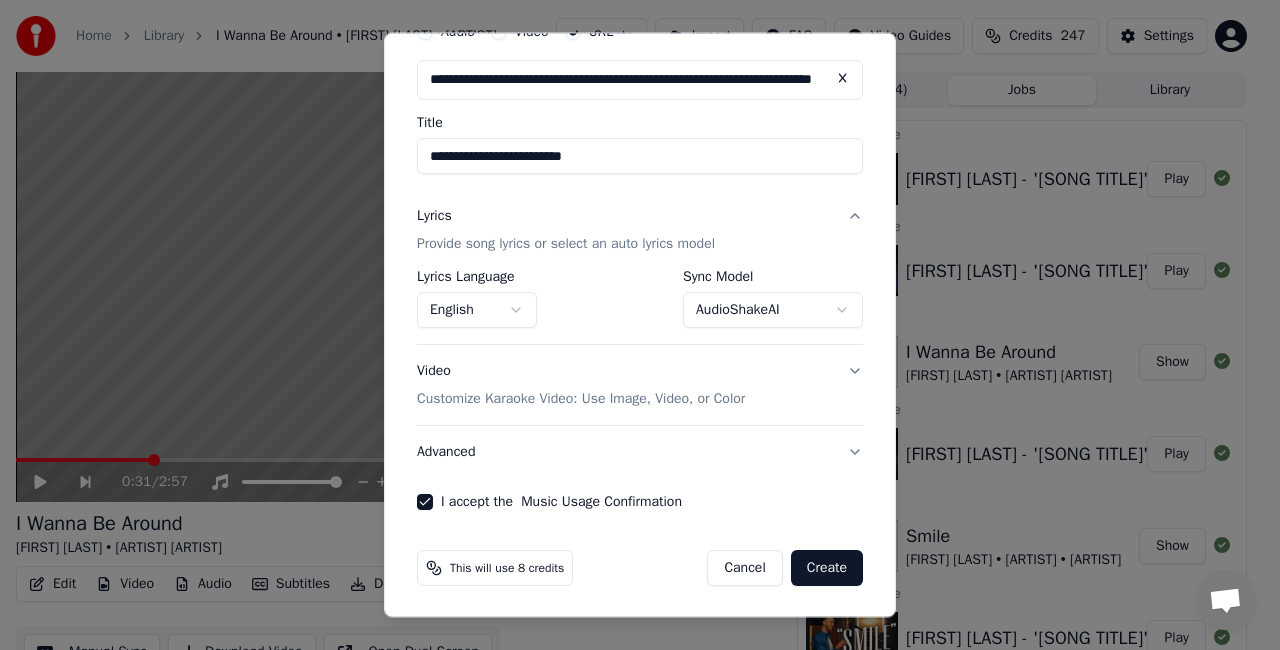 click on "Create" at bounding box center (827, 568) 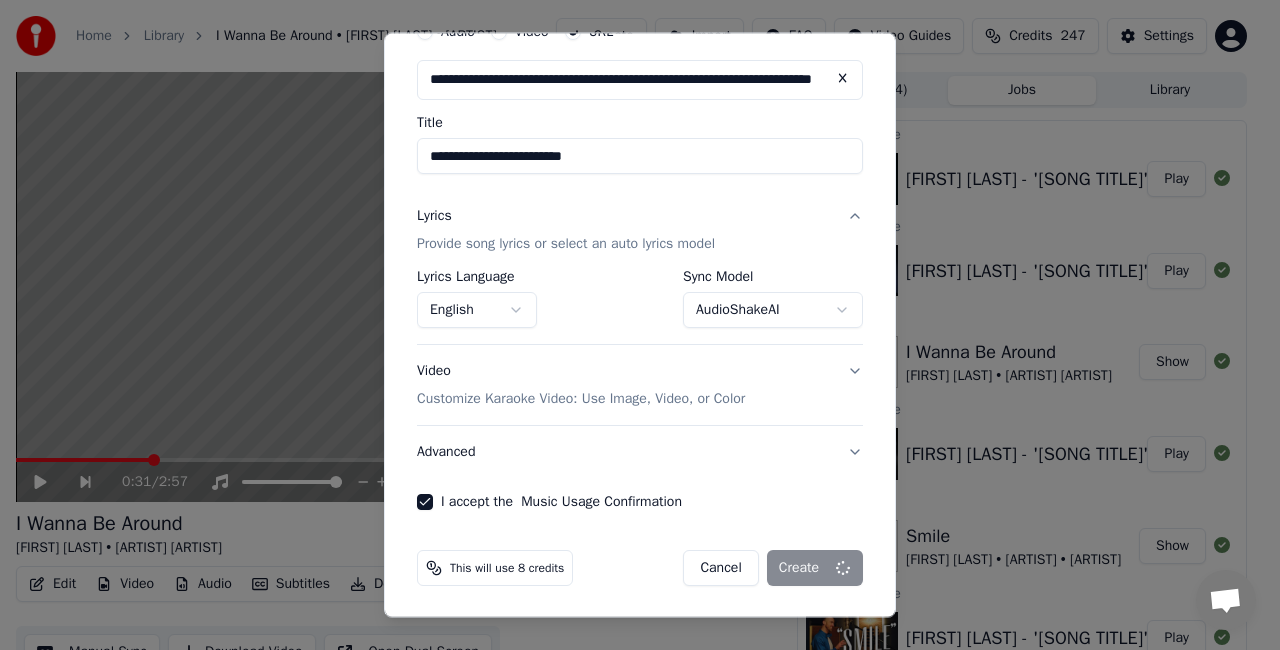 select on "**********" 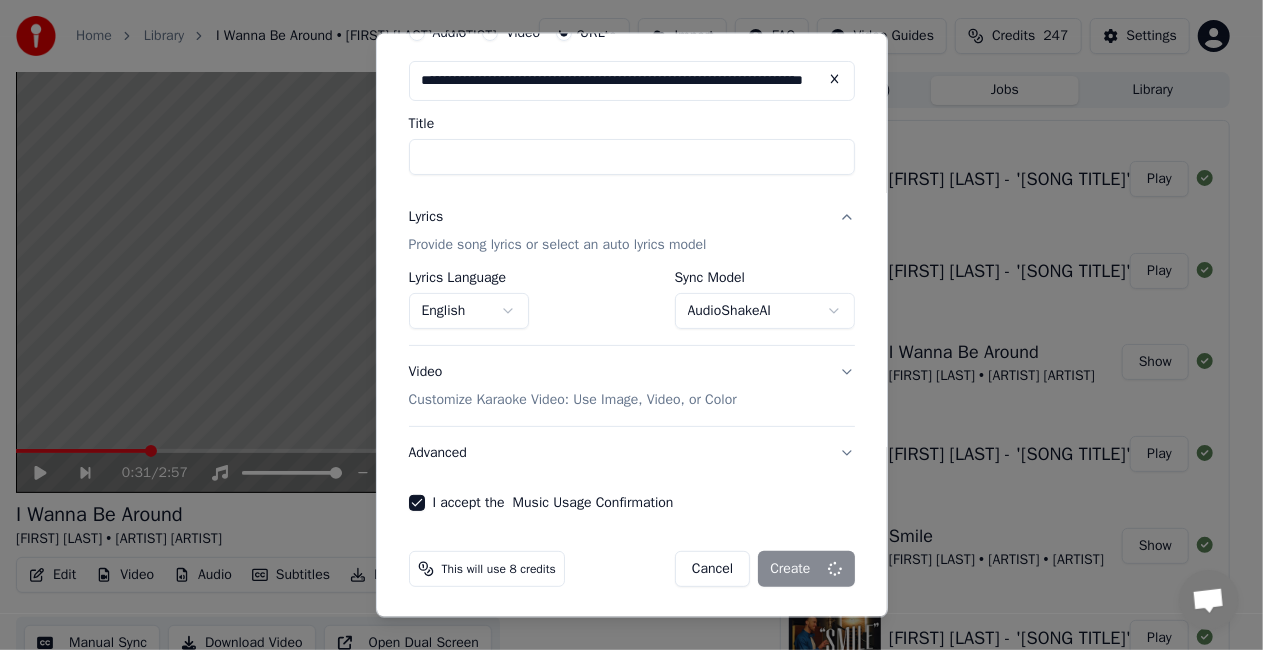 select 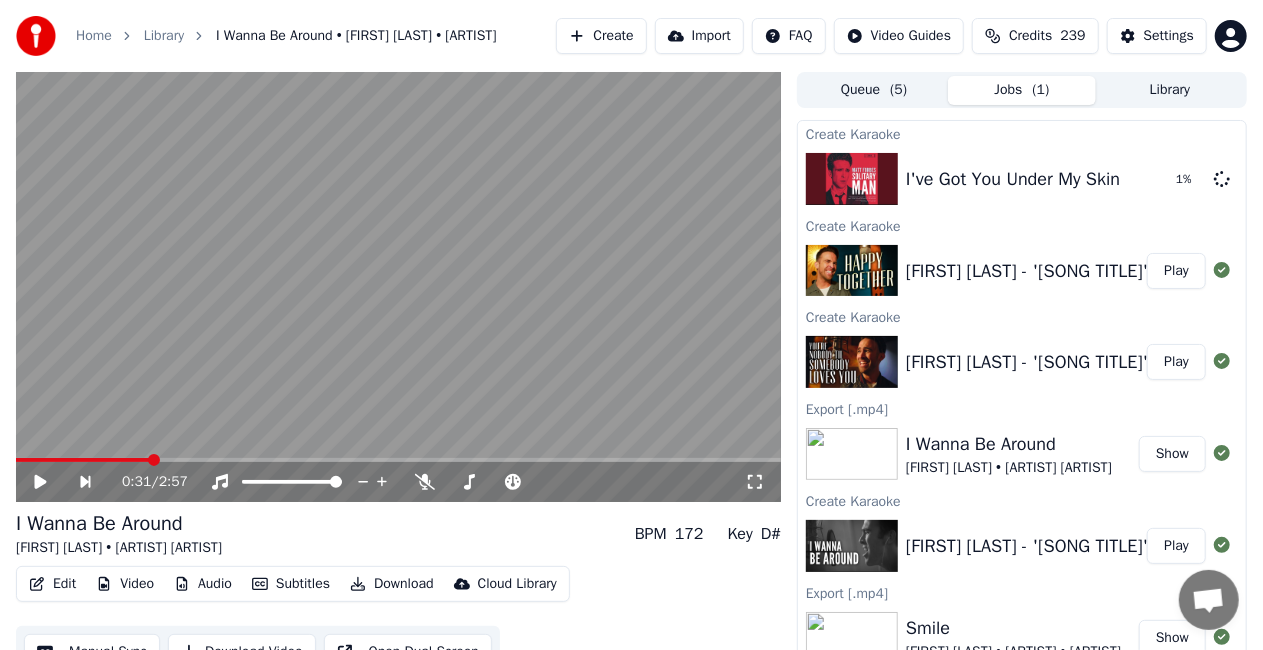 click on "I Wanna Be Around" at bounding box center [1009, 444] 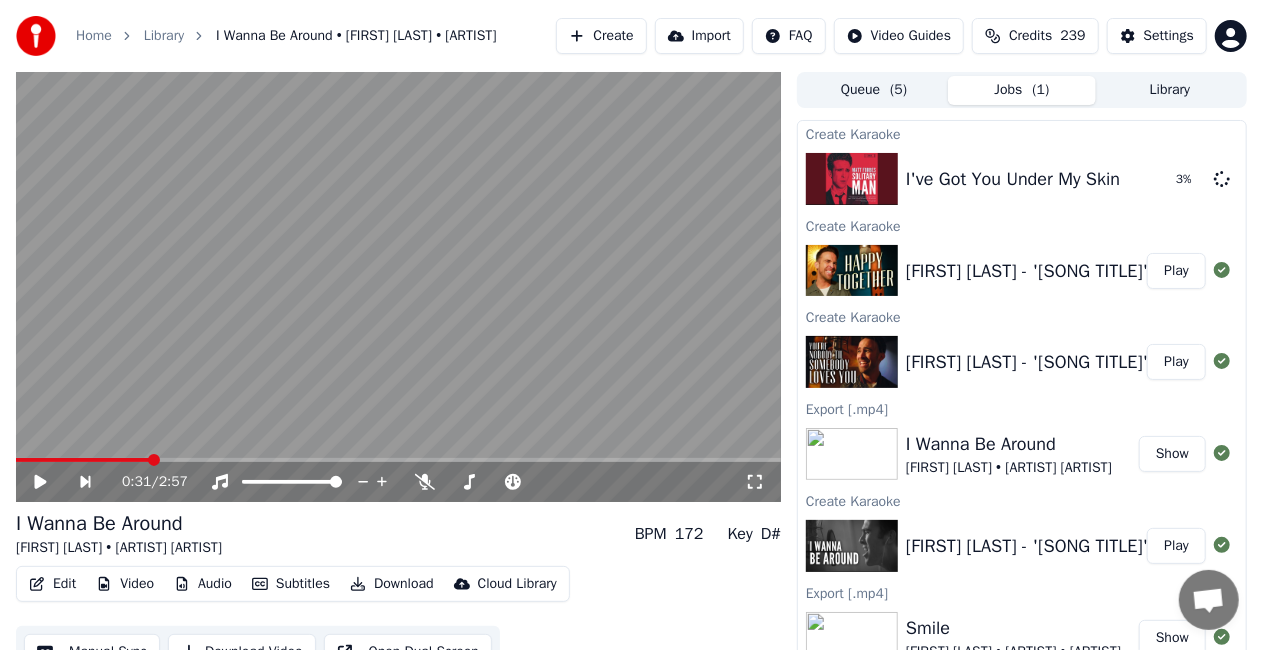 click on "I Wanna Be Around" at bounding box center (1009, 444) 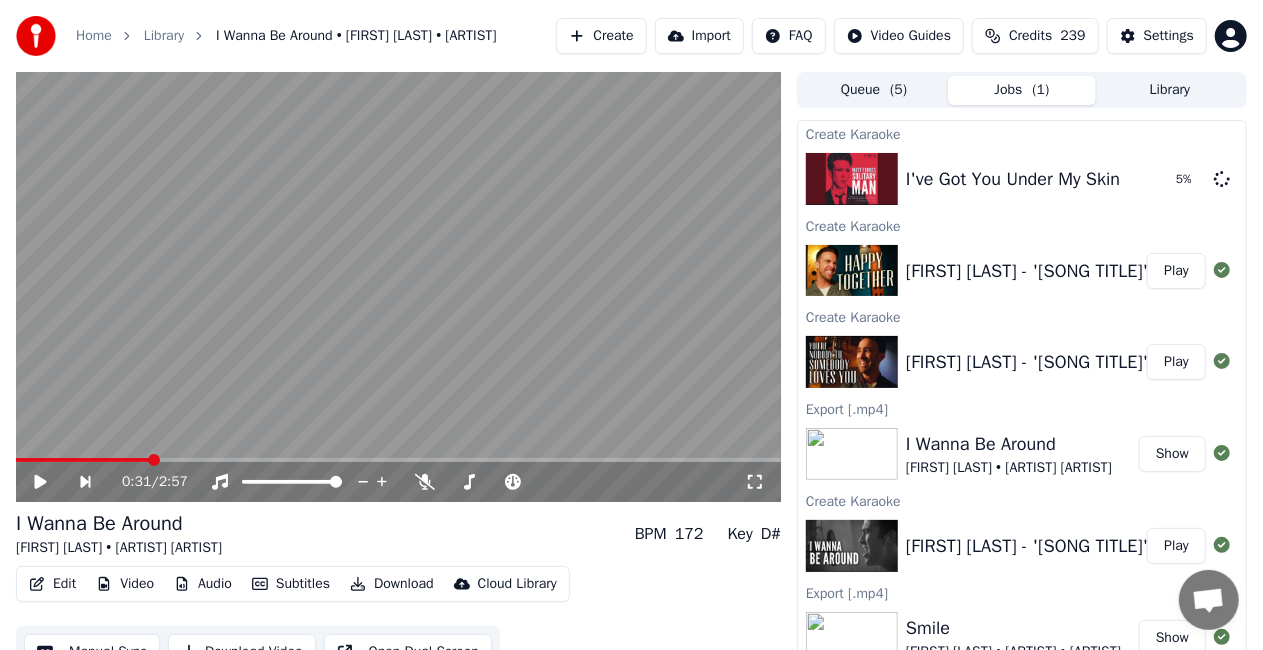 click on "Play" at bounding box center [1176, 362] 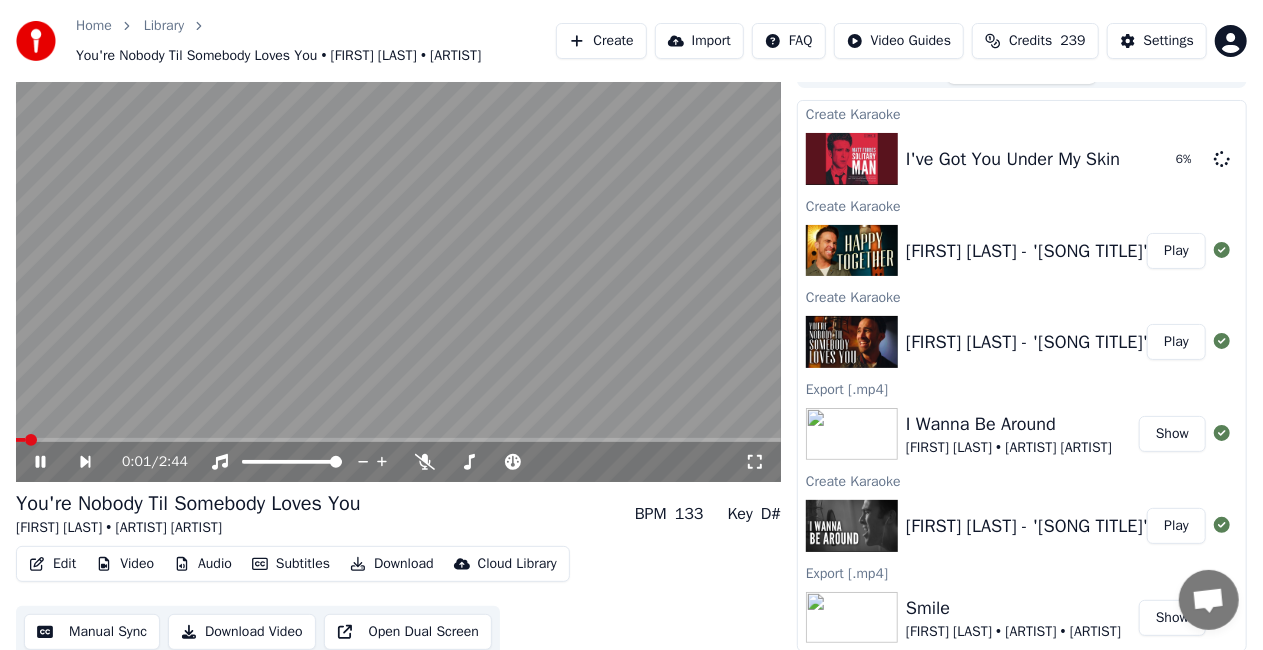 scroll, scrollTop: 38, scrollLeft: 0, axis: vertical 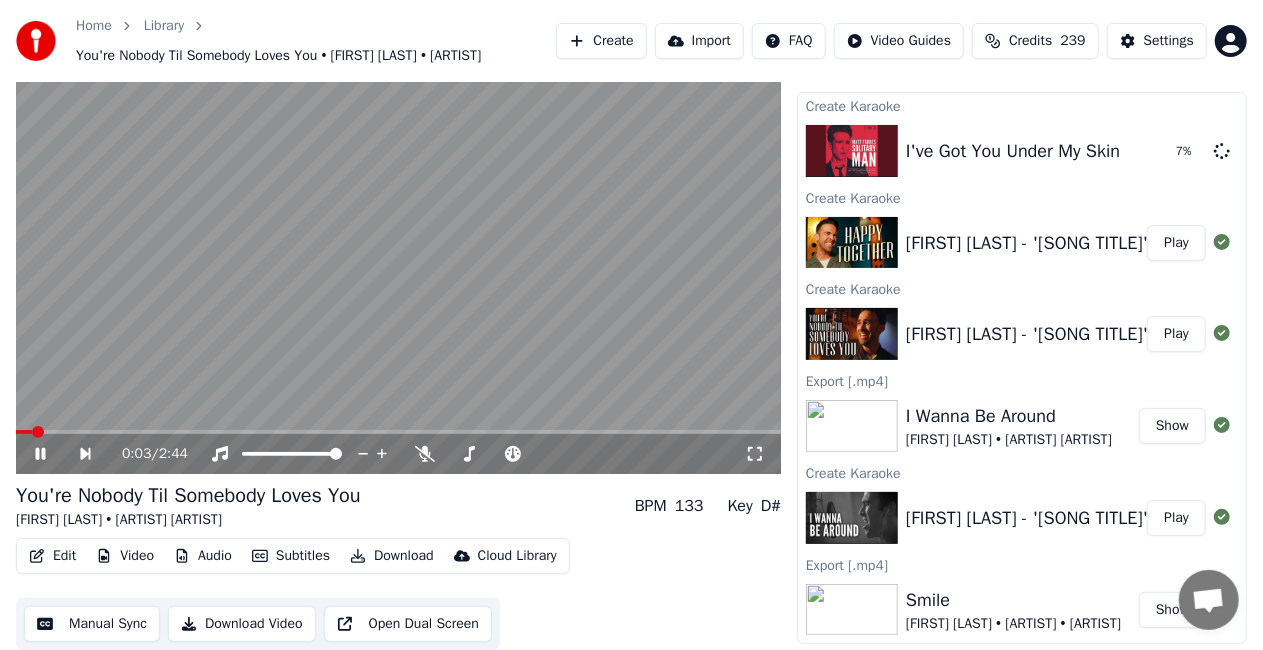 click on "Download Video" at bounding box center [242, 624] 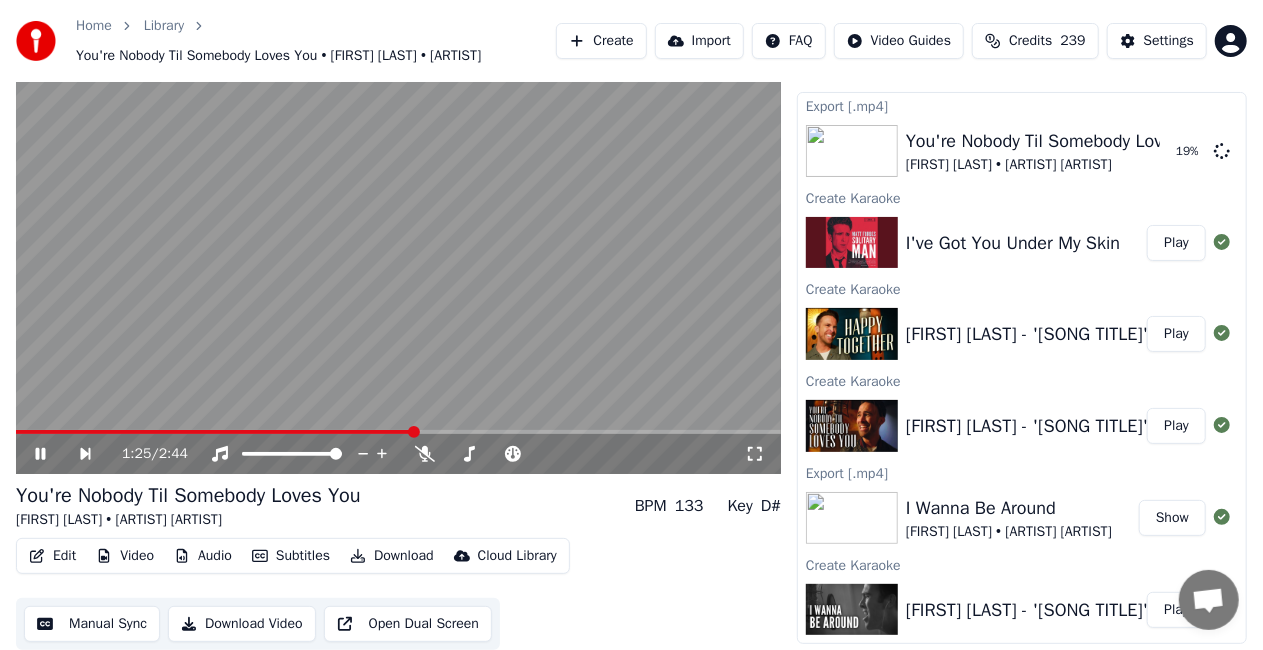 click 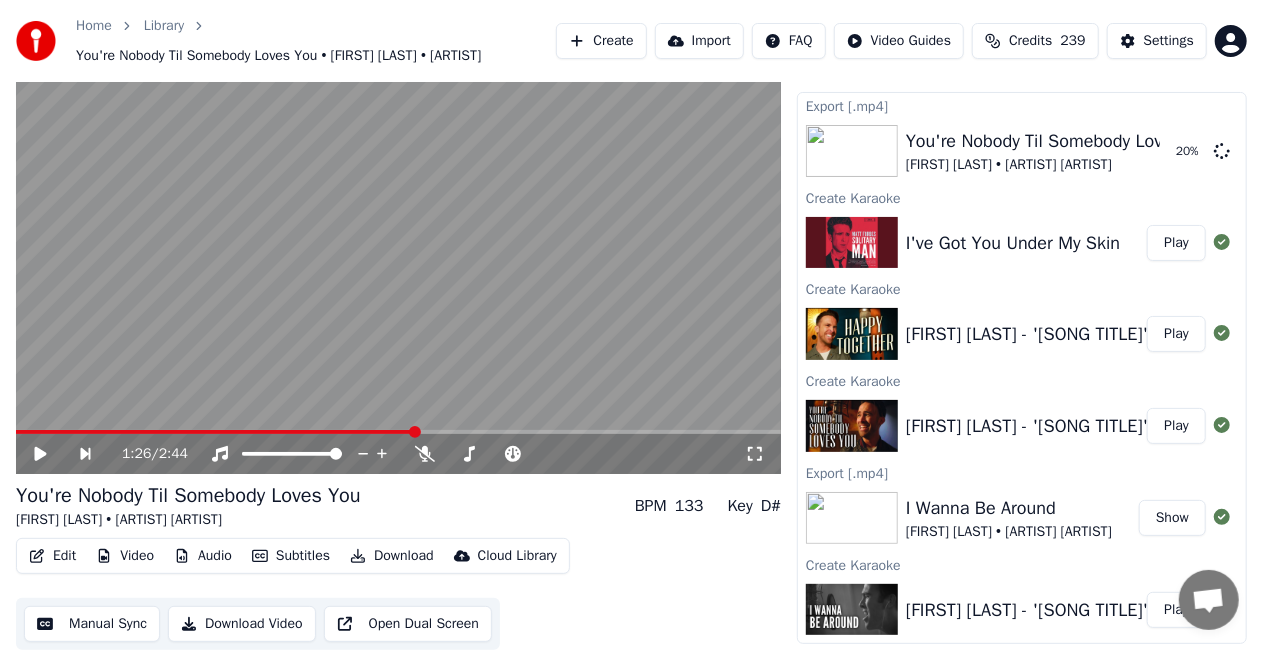 click on "Play" at bounding box center [1176, 334] 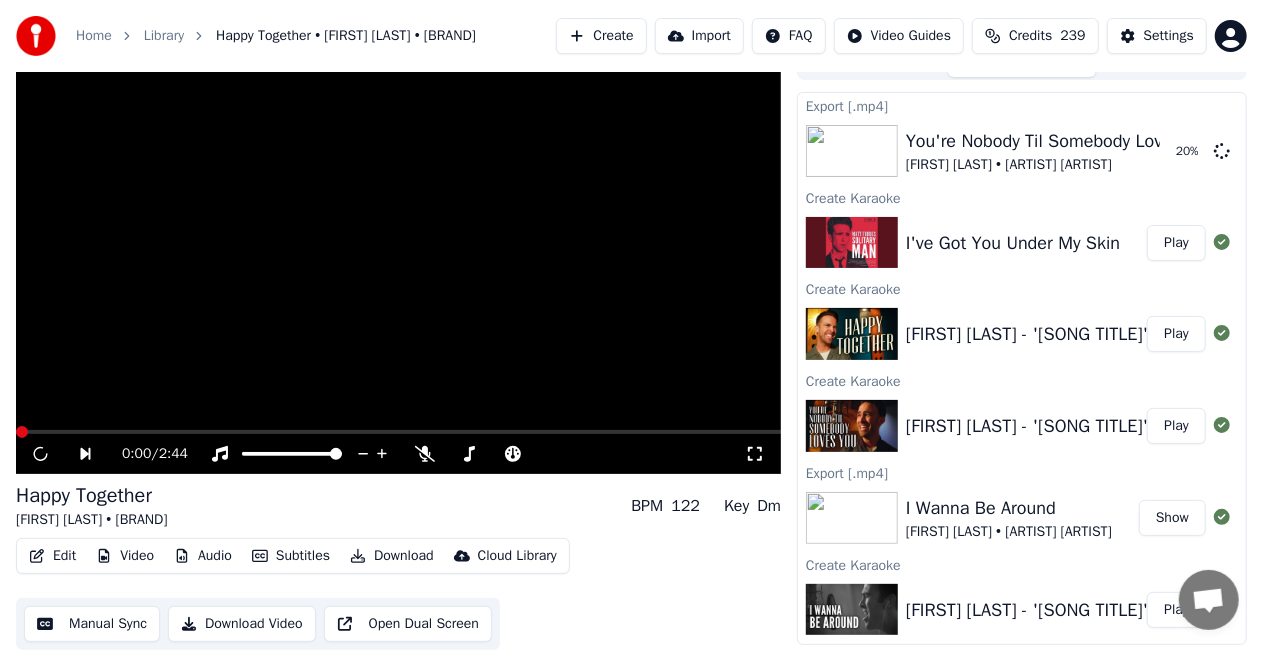 scroll, scrollTop: 28, scrollLeft: 0, axis: vertical 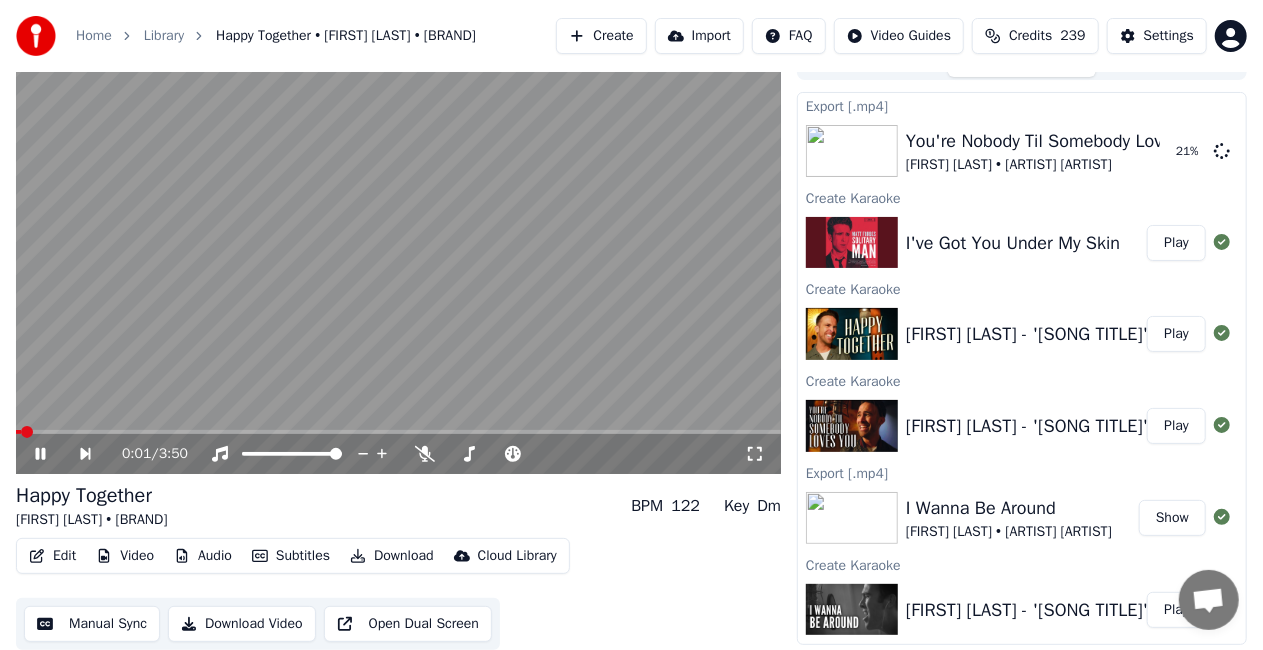 click on "Download Video" at bounding box center [242, 624] 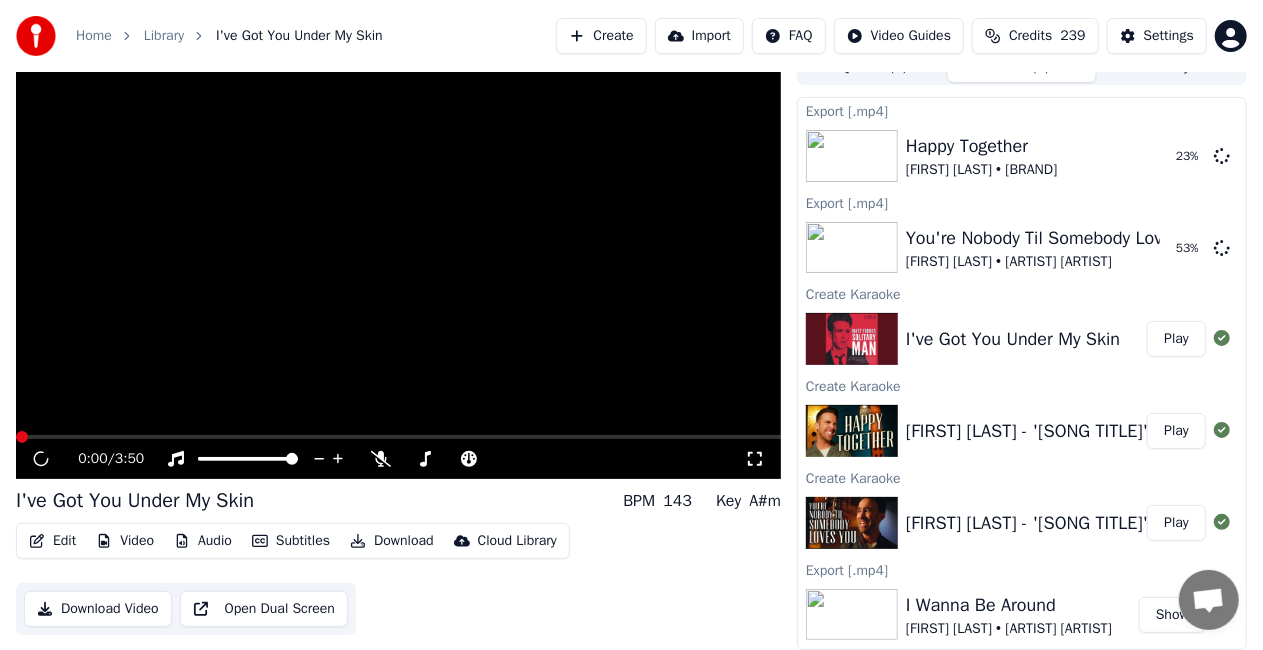 scroll, scrollTop: 22, scrollLeft: 0, axis: vertical 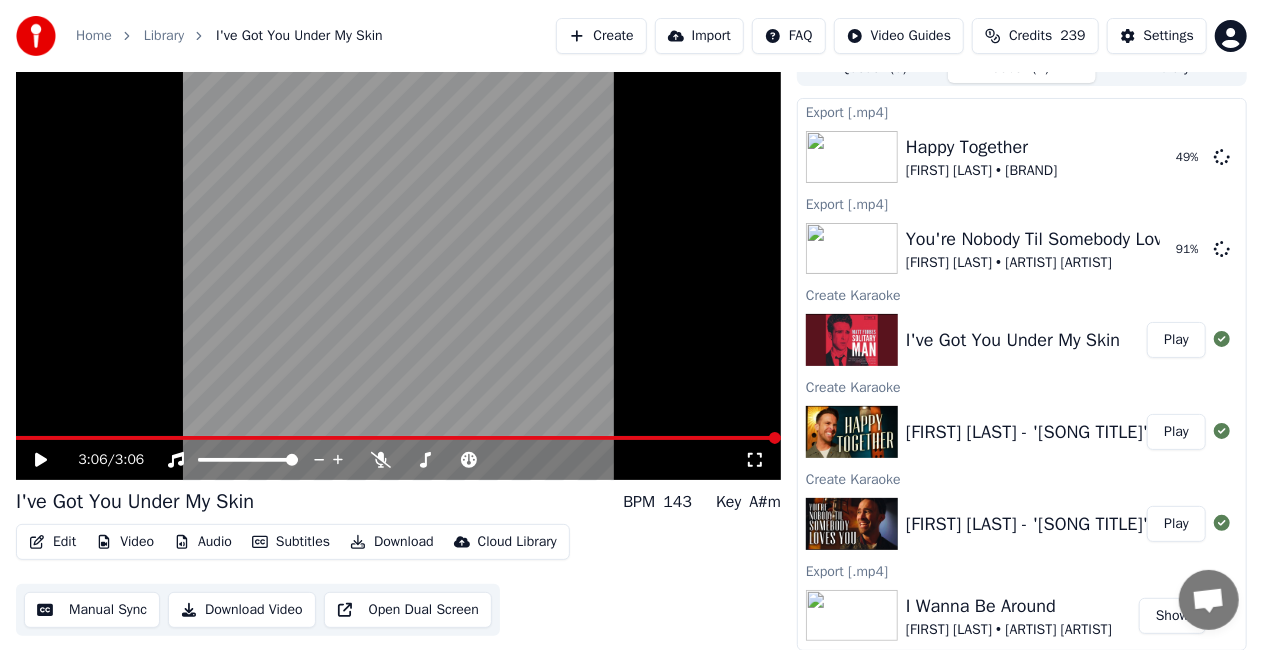 click on "Download Video" at bounding box center [242, 610] 